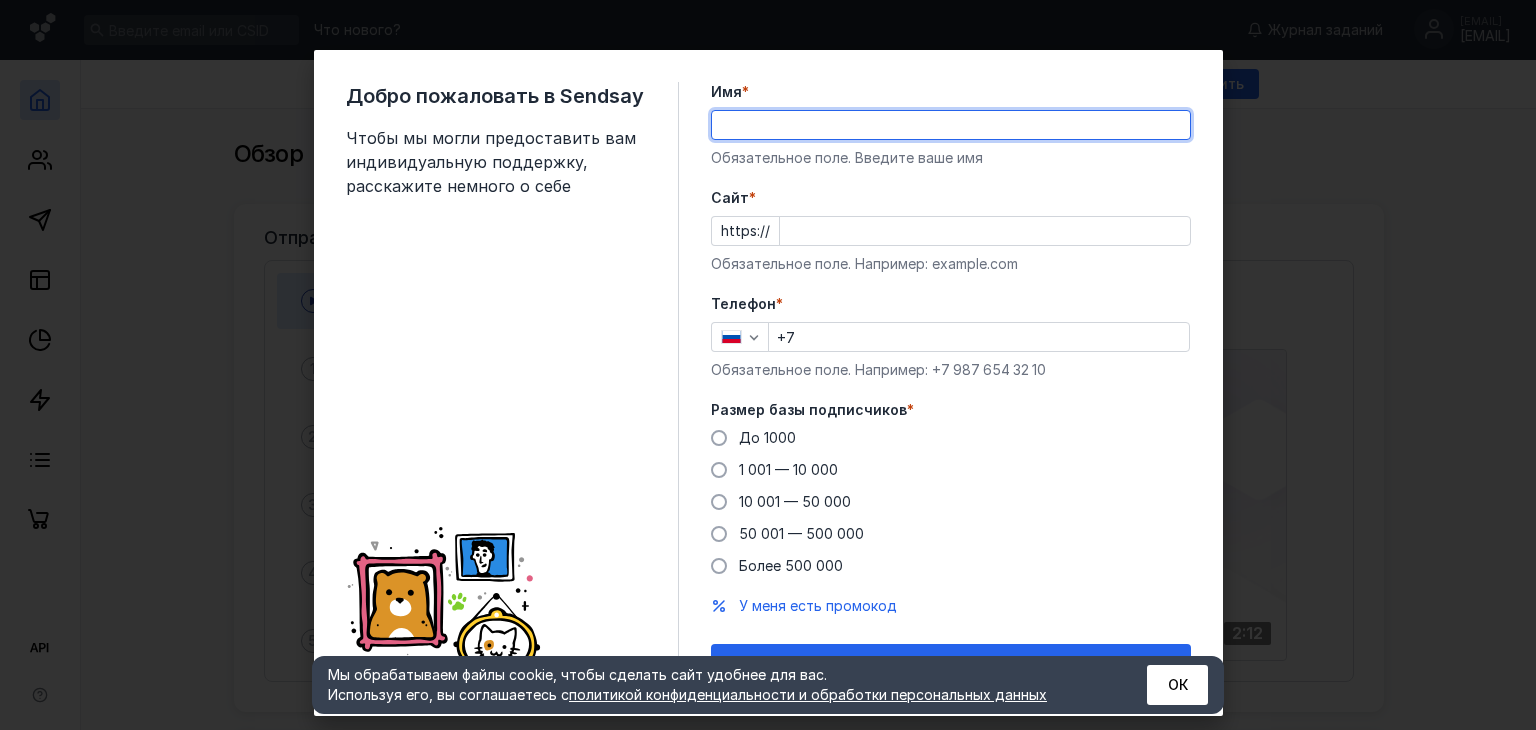 scroll, scrollTop: 0, scrollLeft: 0, axis: both 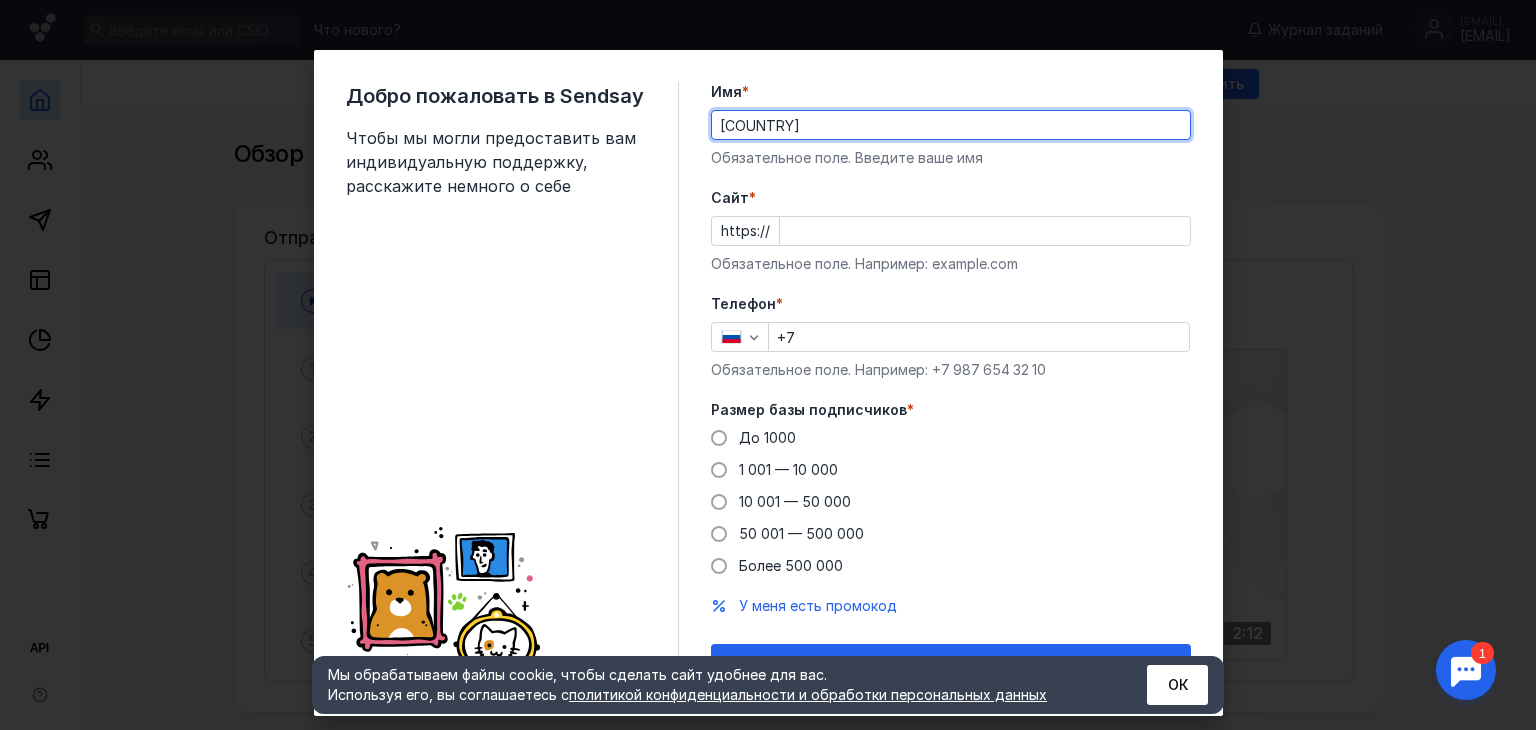 type on "[COUNTRY]" 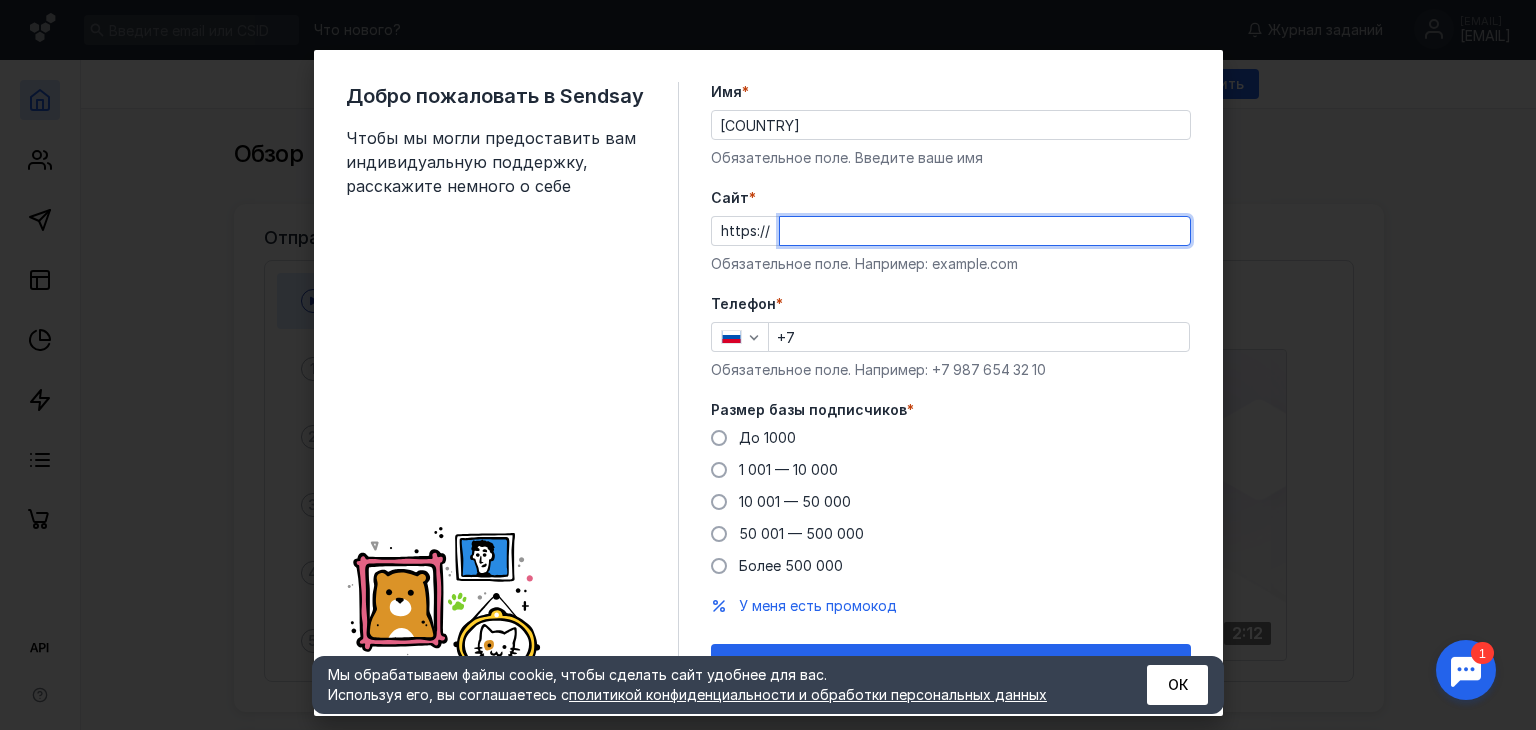 click on "Cайт  *" at bounding box center (985, 231) 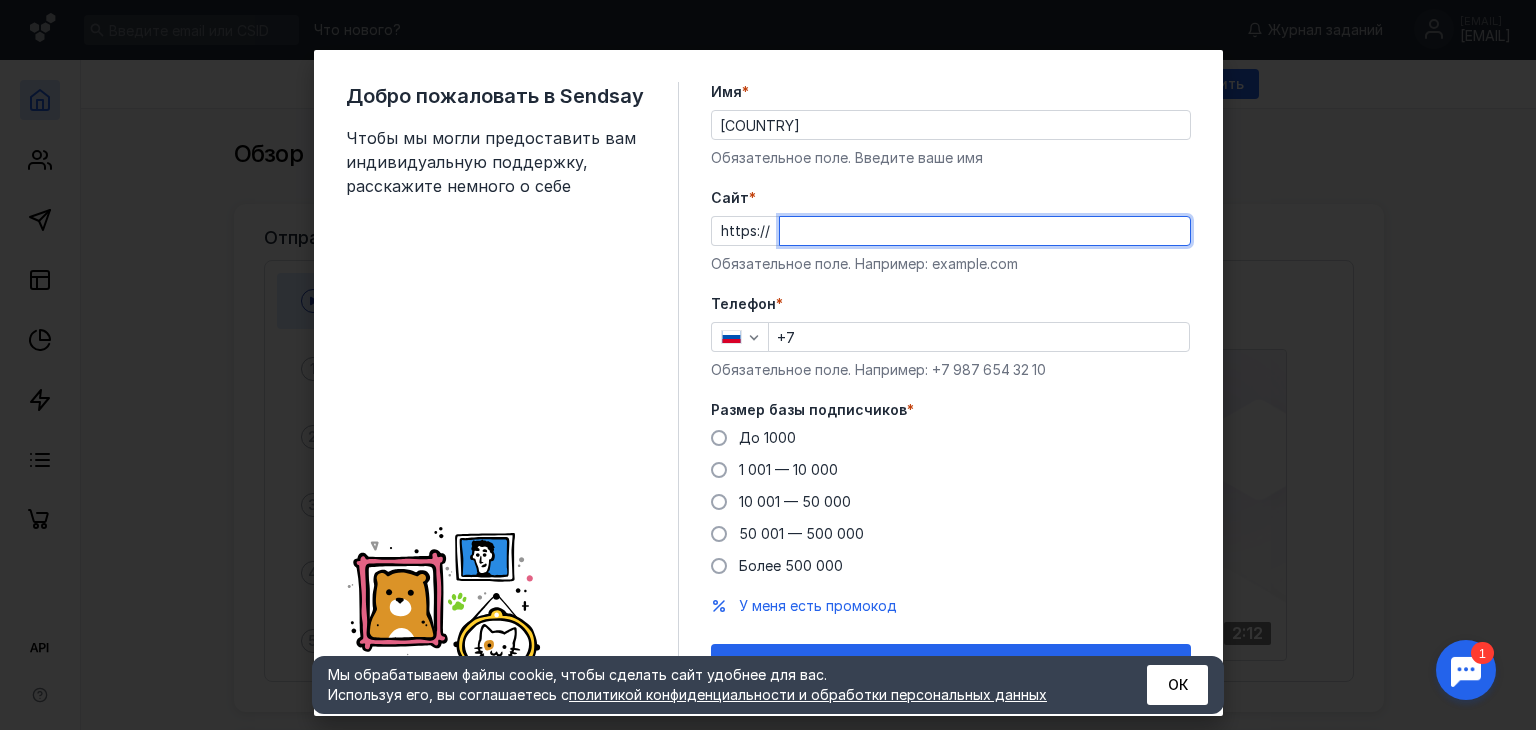 scroll, scrollTop: 36, scrollLeft: 0, axis: vertical 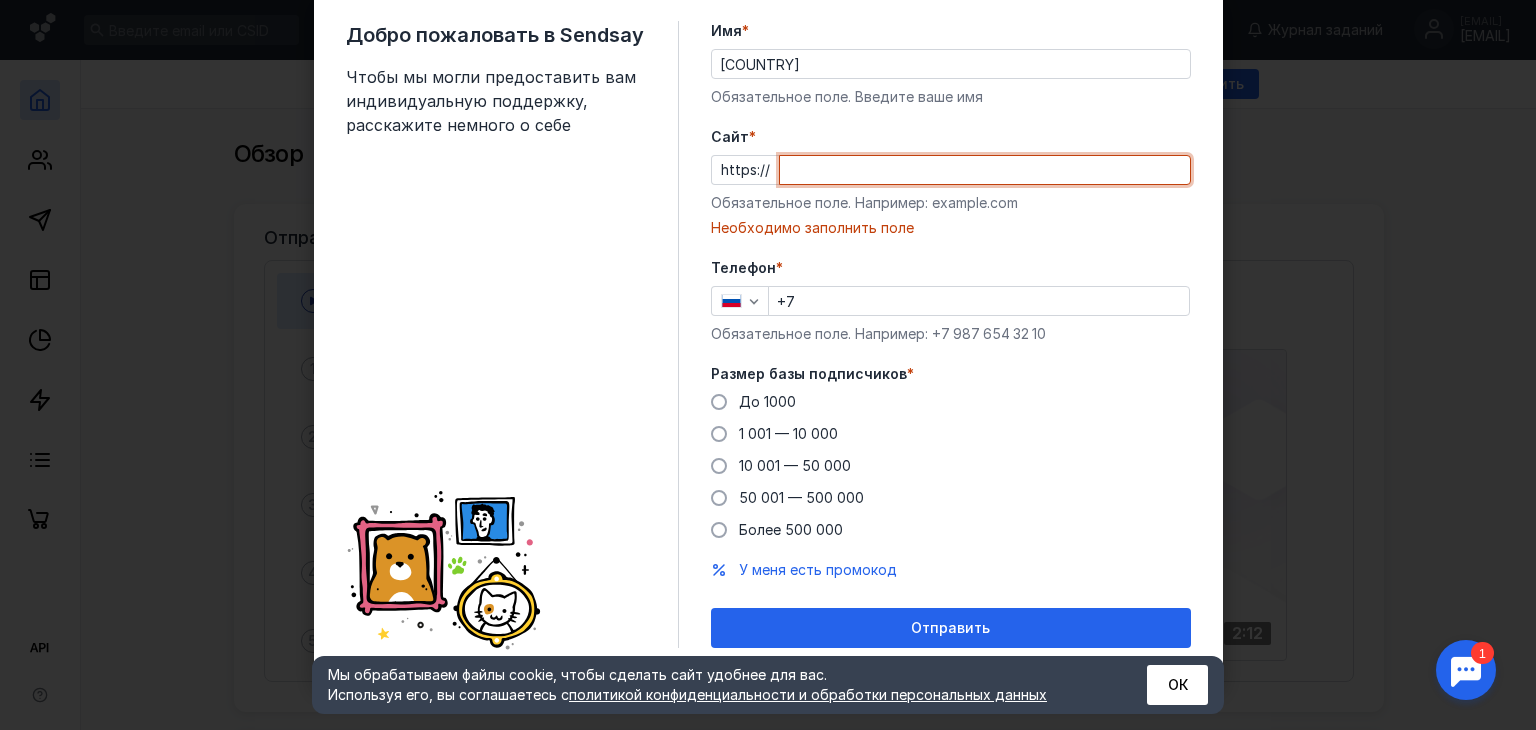 paste on "[EMAIL]" 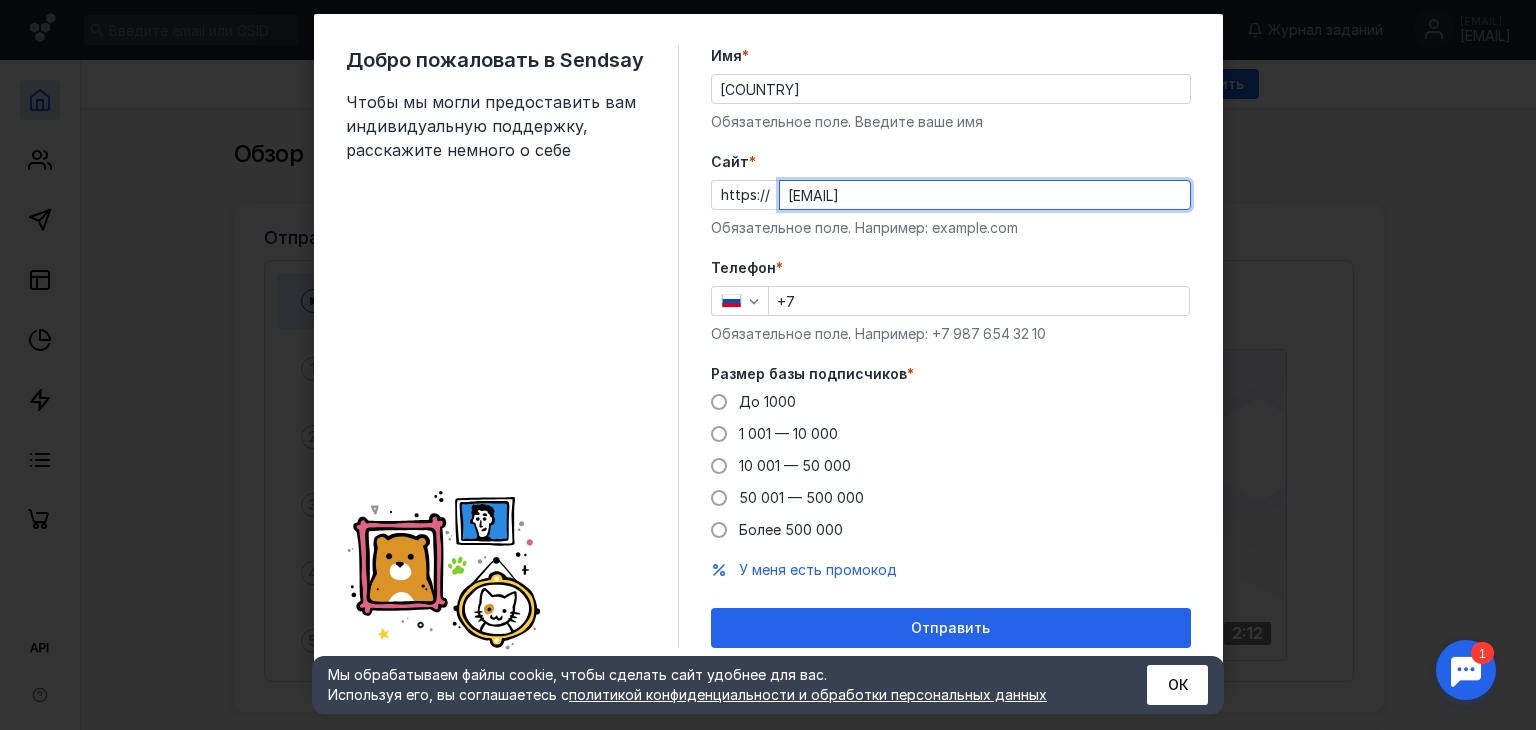 scroll, scrollTop: 36, scrollLeft: 0, axis: vertical 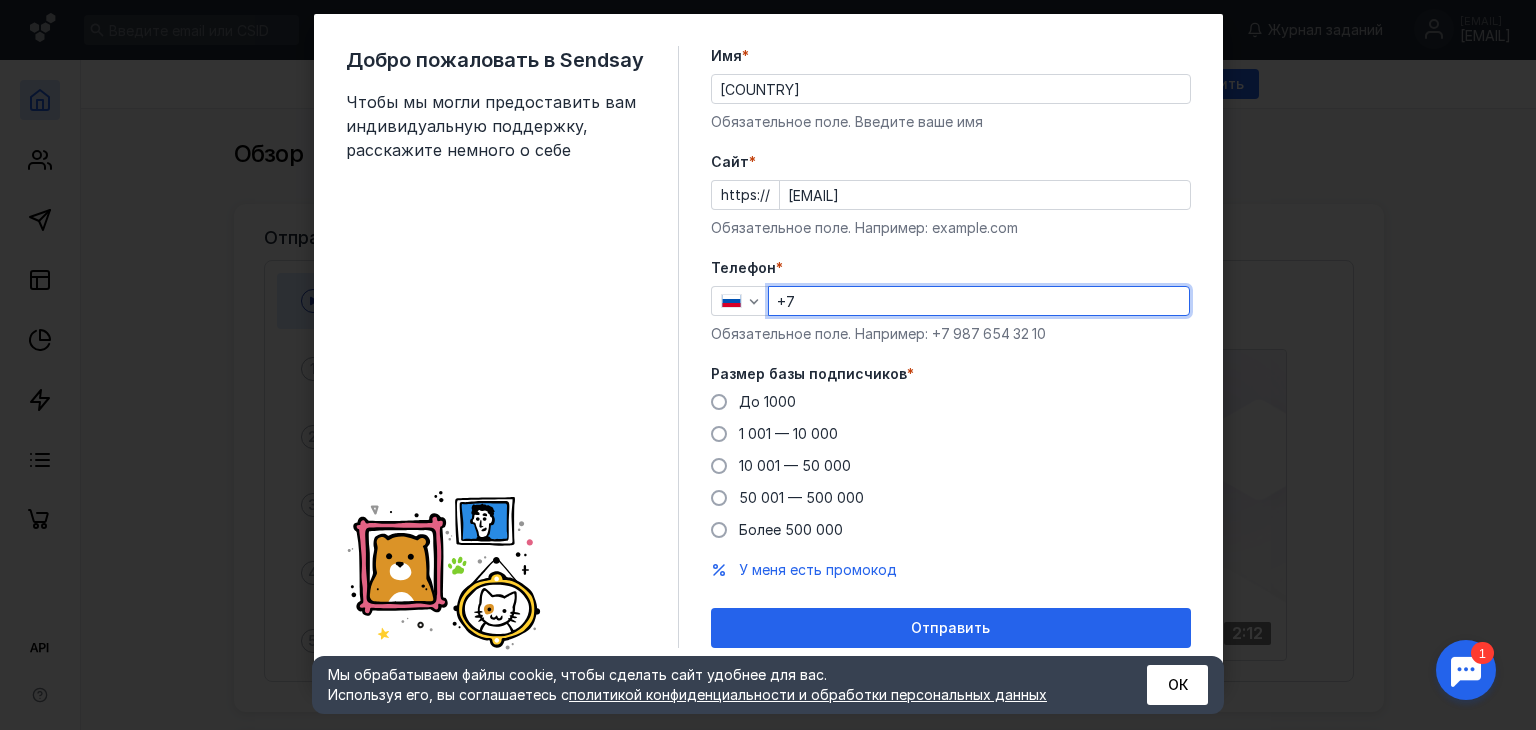 click on "+7" at bounding box center (979, 301) 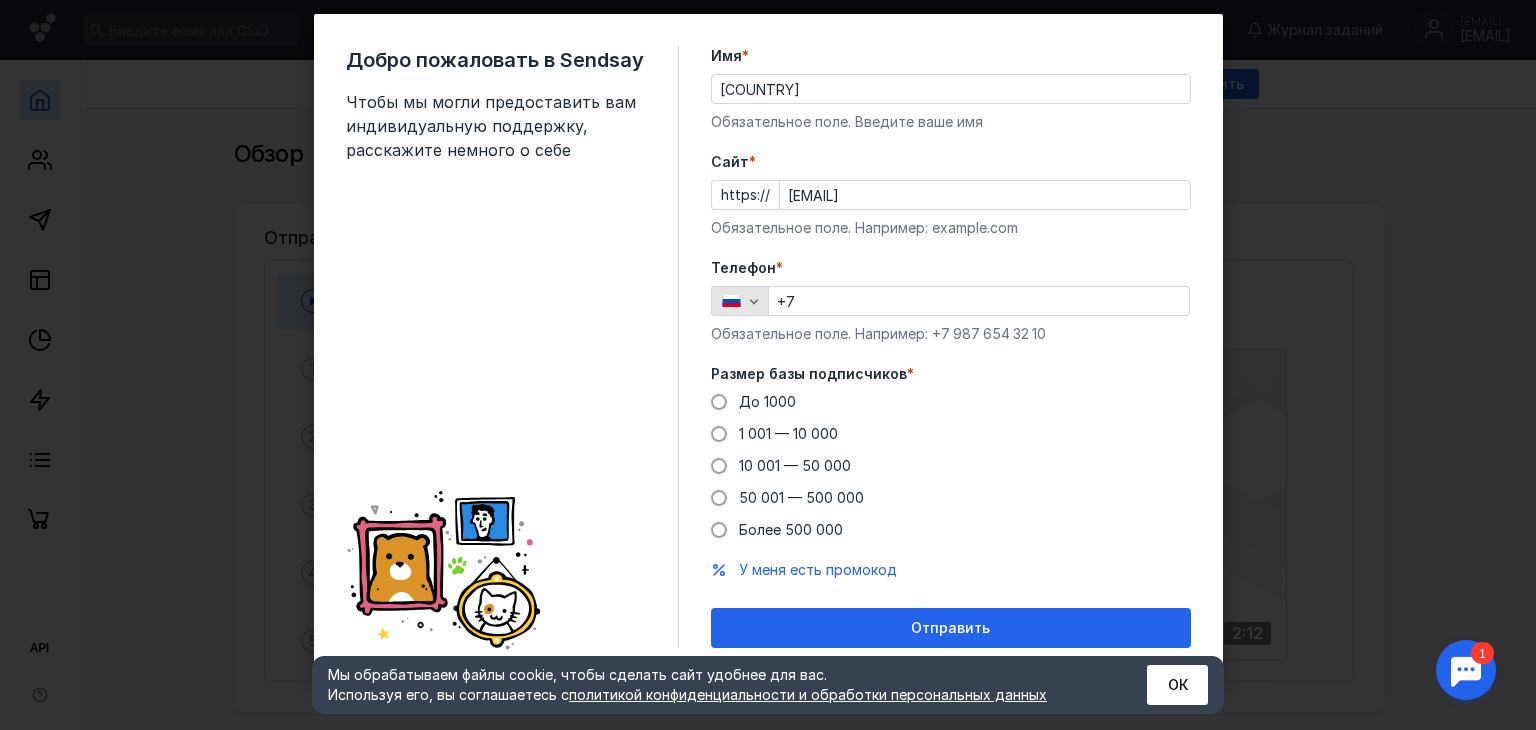 click at bounding box center (740, 301) 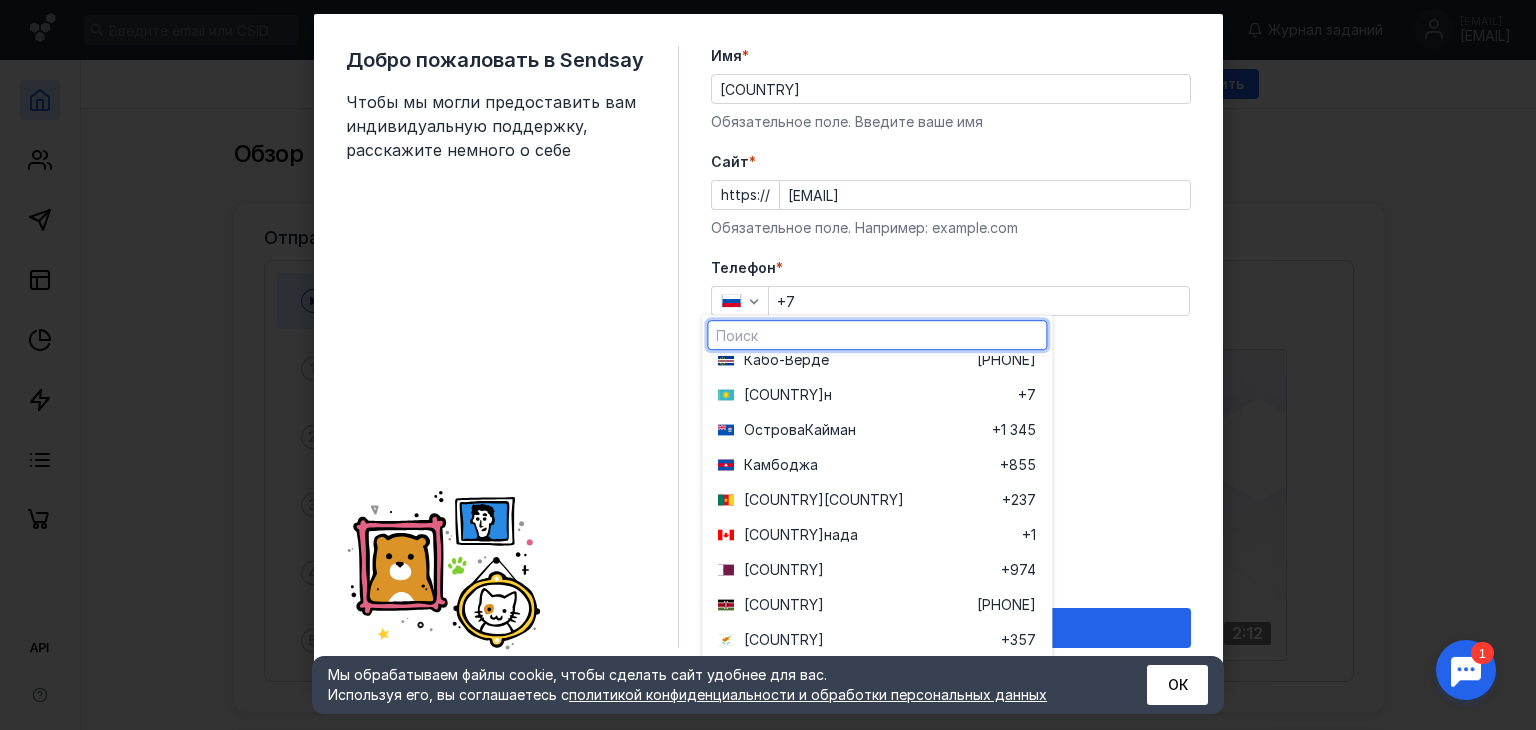 scroll, scrollTop: 3000, scrollLeft: 0, axis: vertical 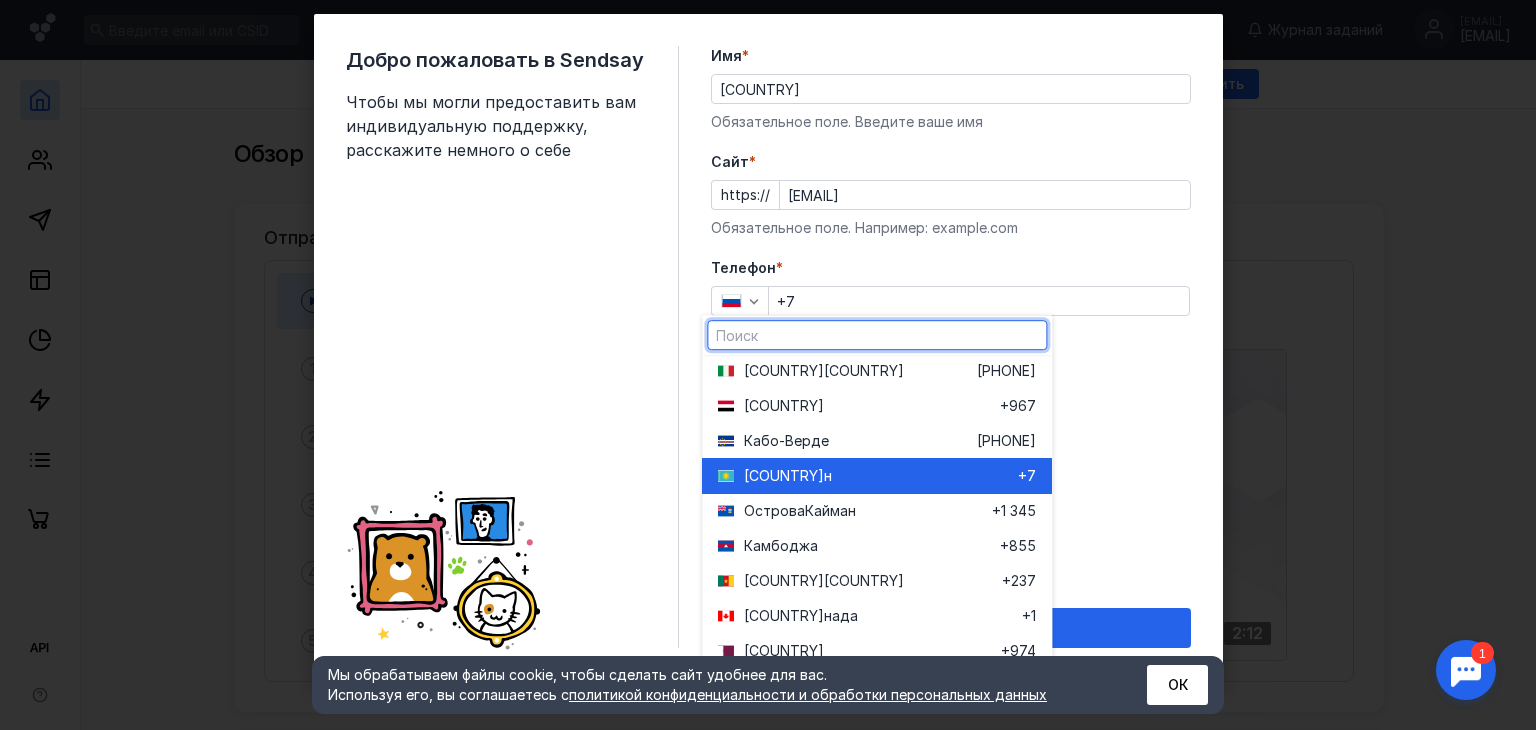 click on "[COUNTRY]" at bounding box center (881, 476) 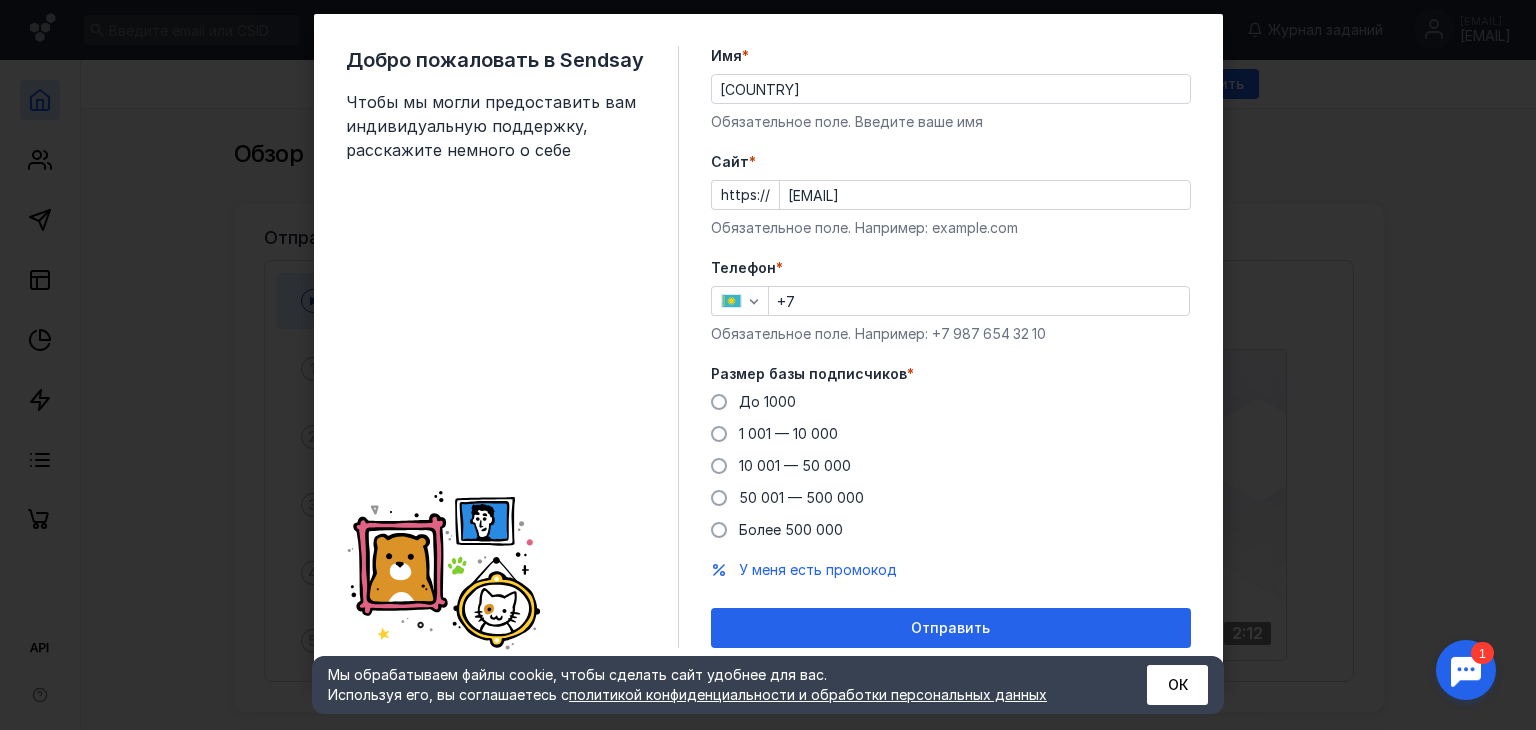 click on "+7" at bounding box center [979, 301] 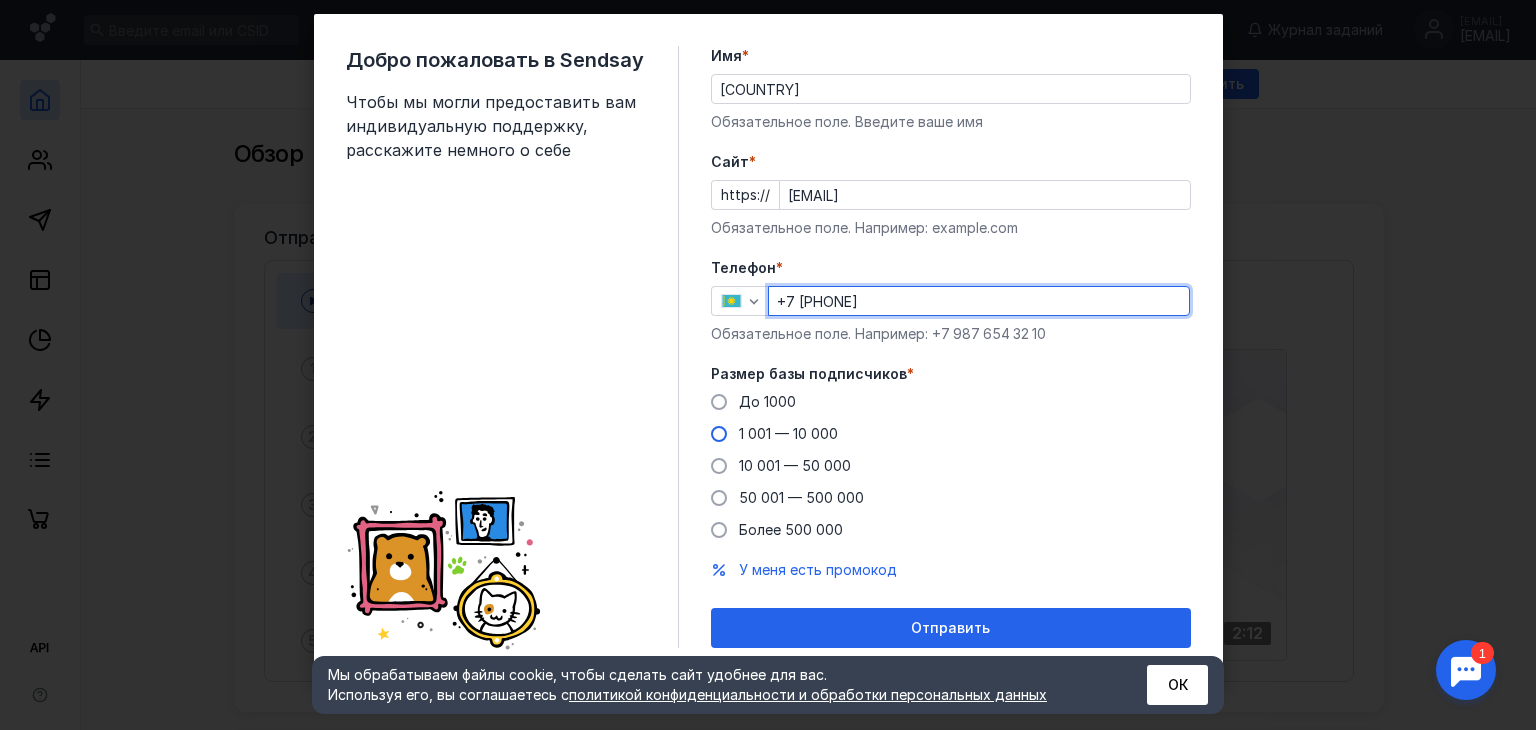 type on "+7 [PHONE]" 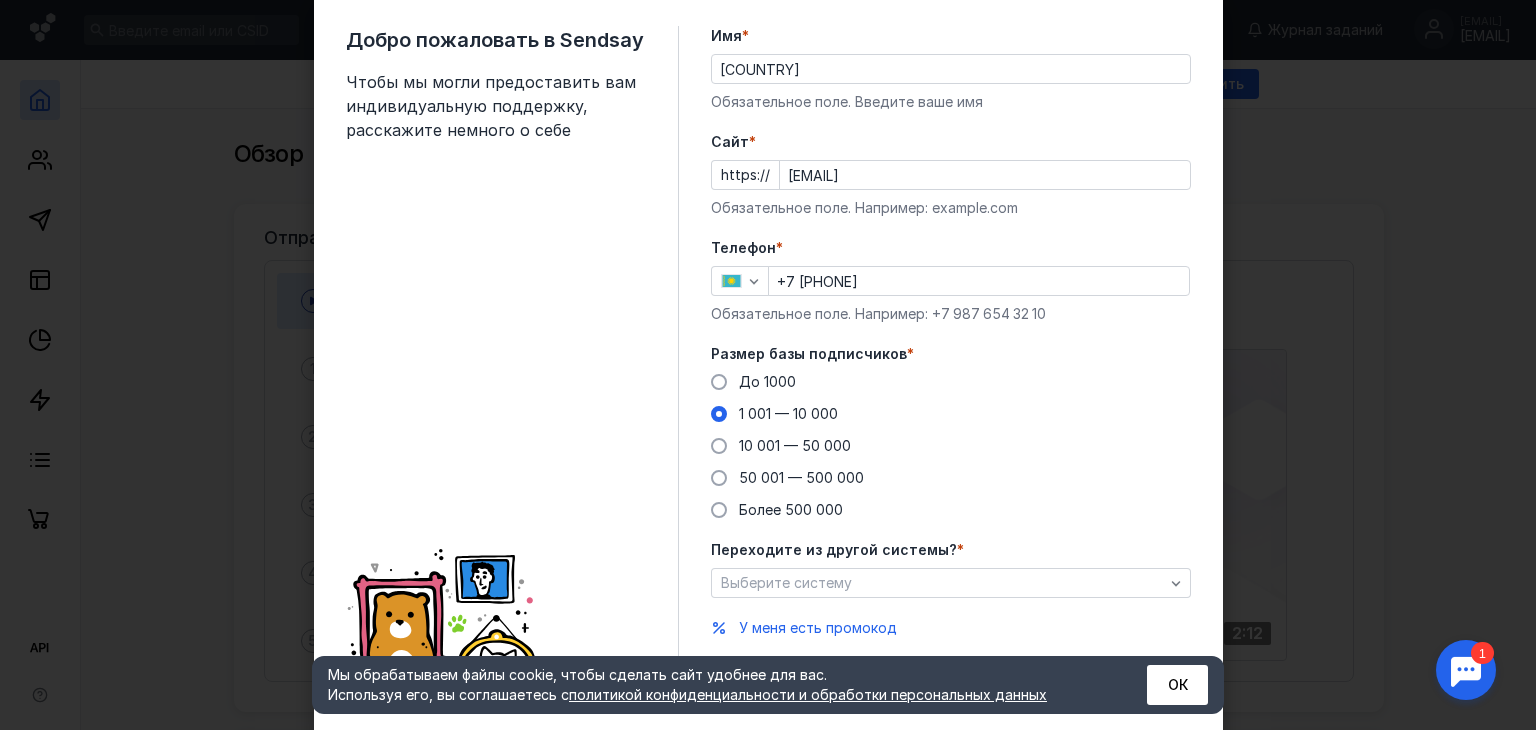 scroll, scrollTop: 114, scrollLeft: 0, axis: vertical 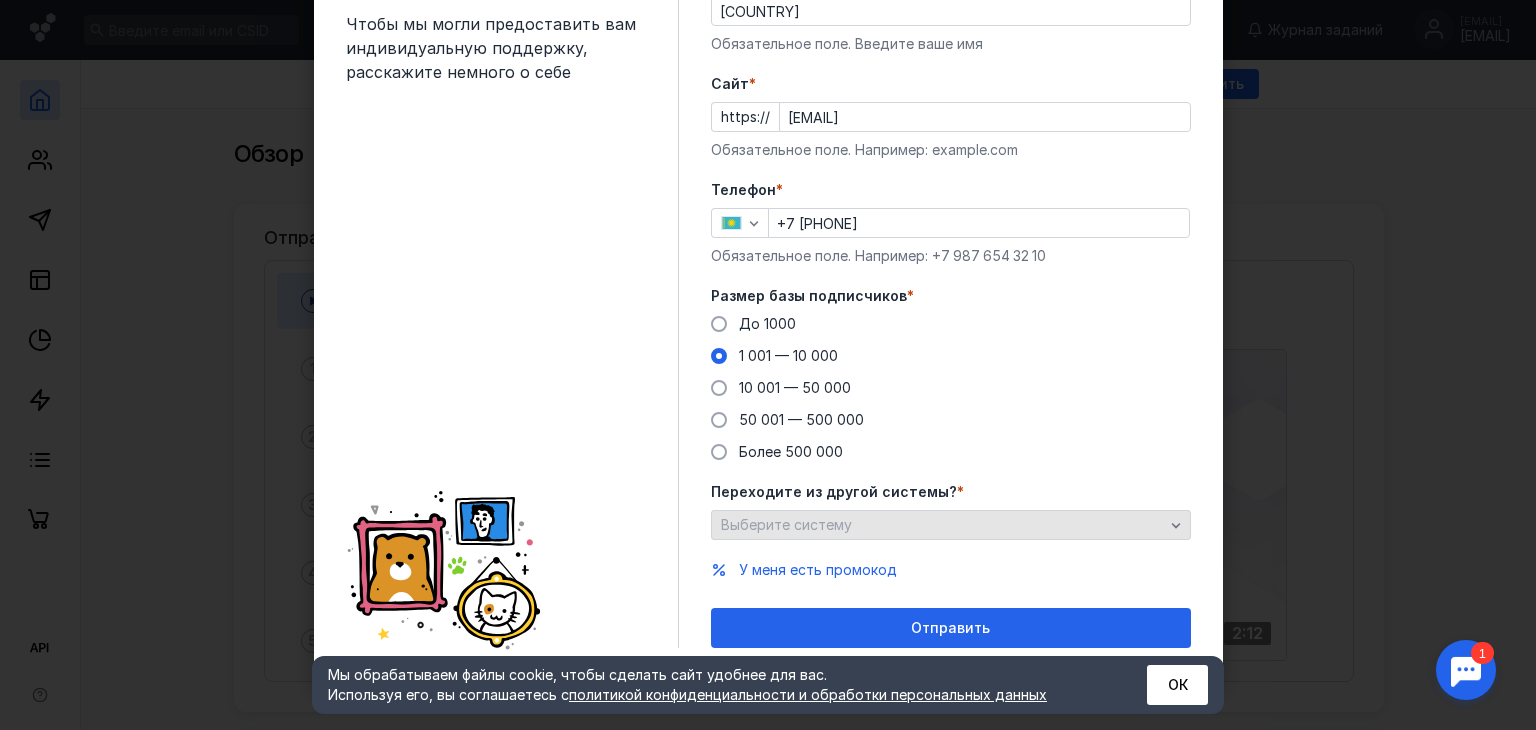 click on "Выберите систему" at bounding box center [942, 525] 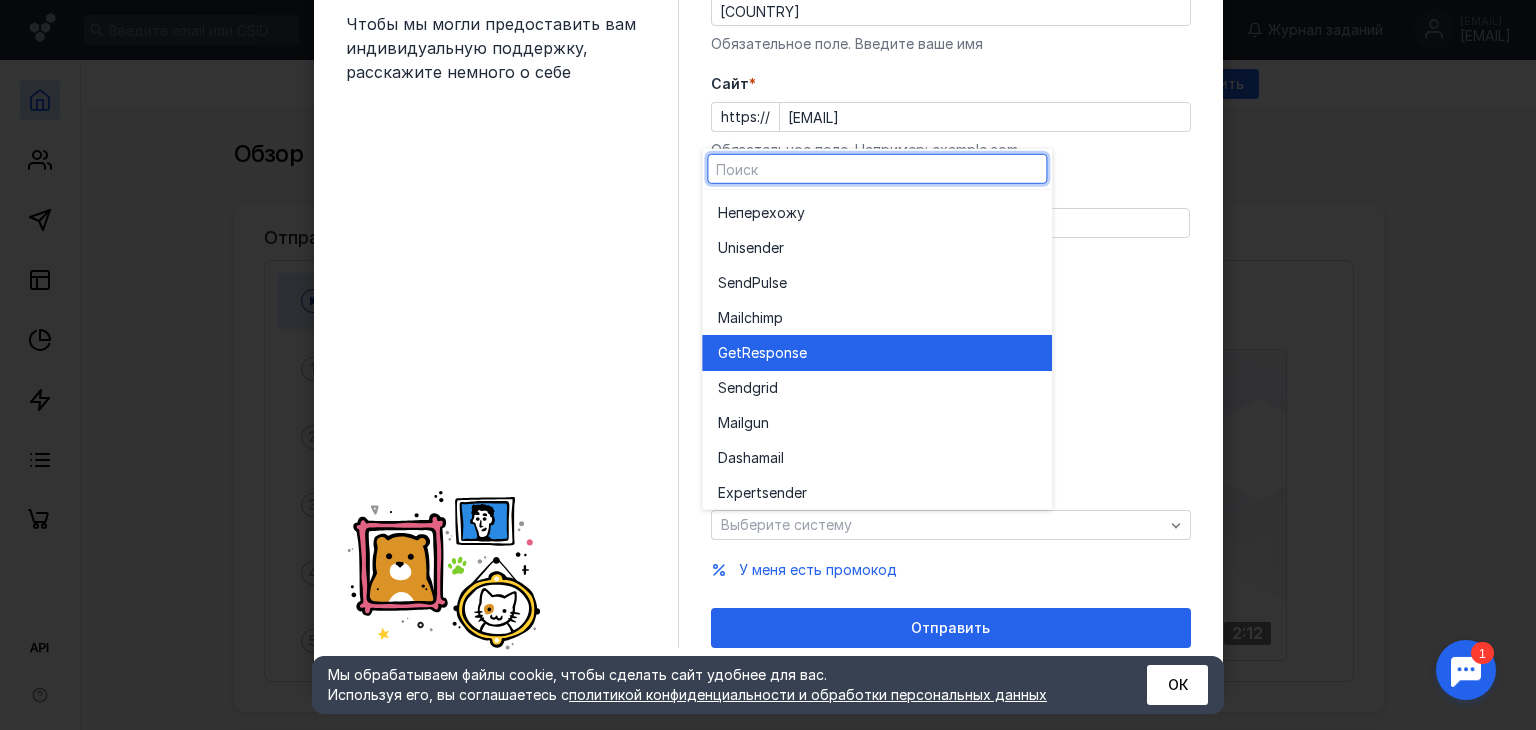 scroll, scrollTop: 0, scrollLeft: 0, axis: both 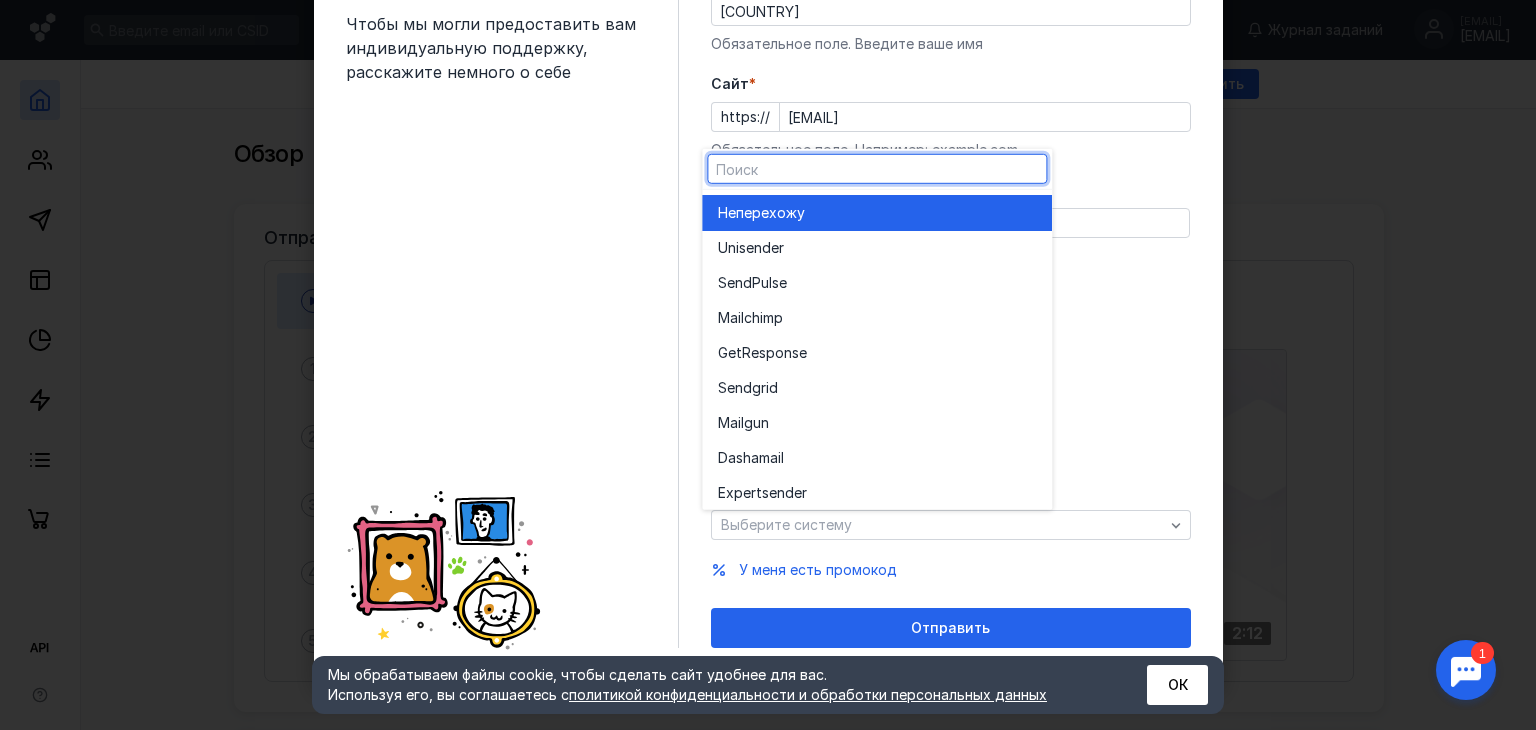 click on "перехожу" at bounding box center (770, 213) 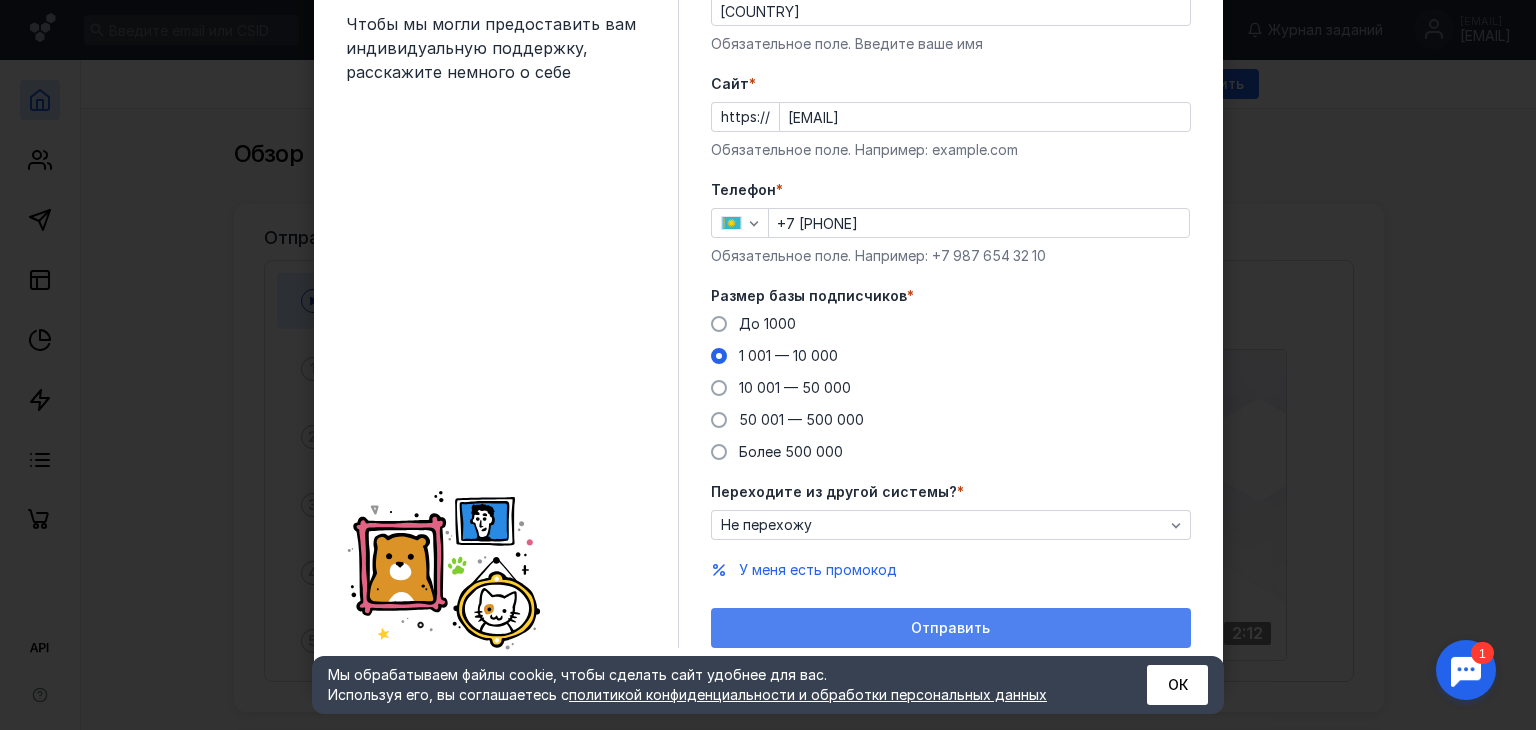 click on "Отправить" at bounding box center [950, 628] 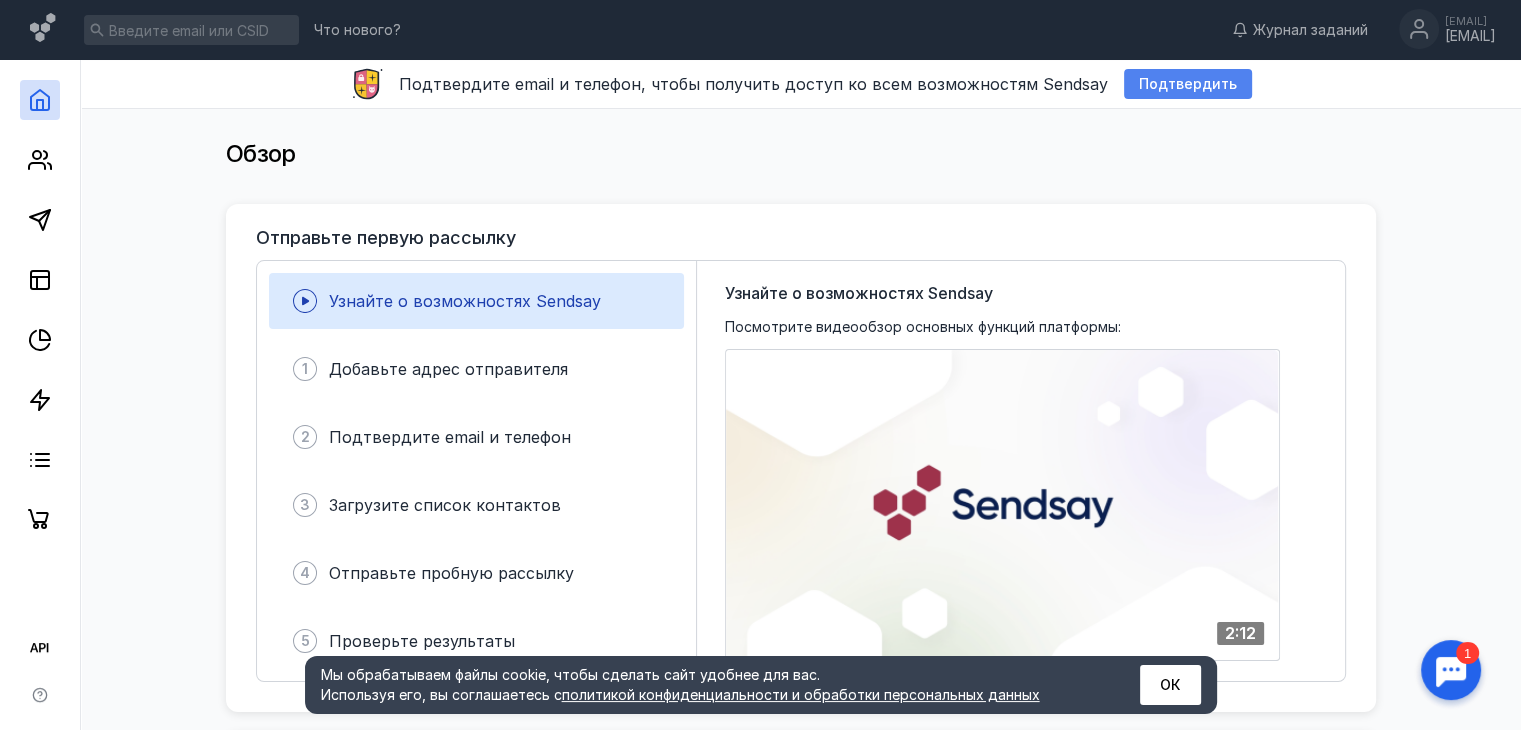 click on "Подтвердить" at bounding box center (1188, 84) 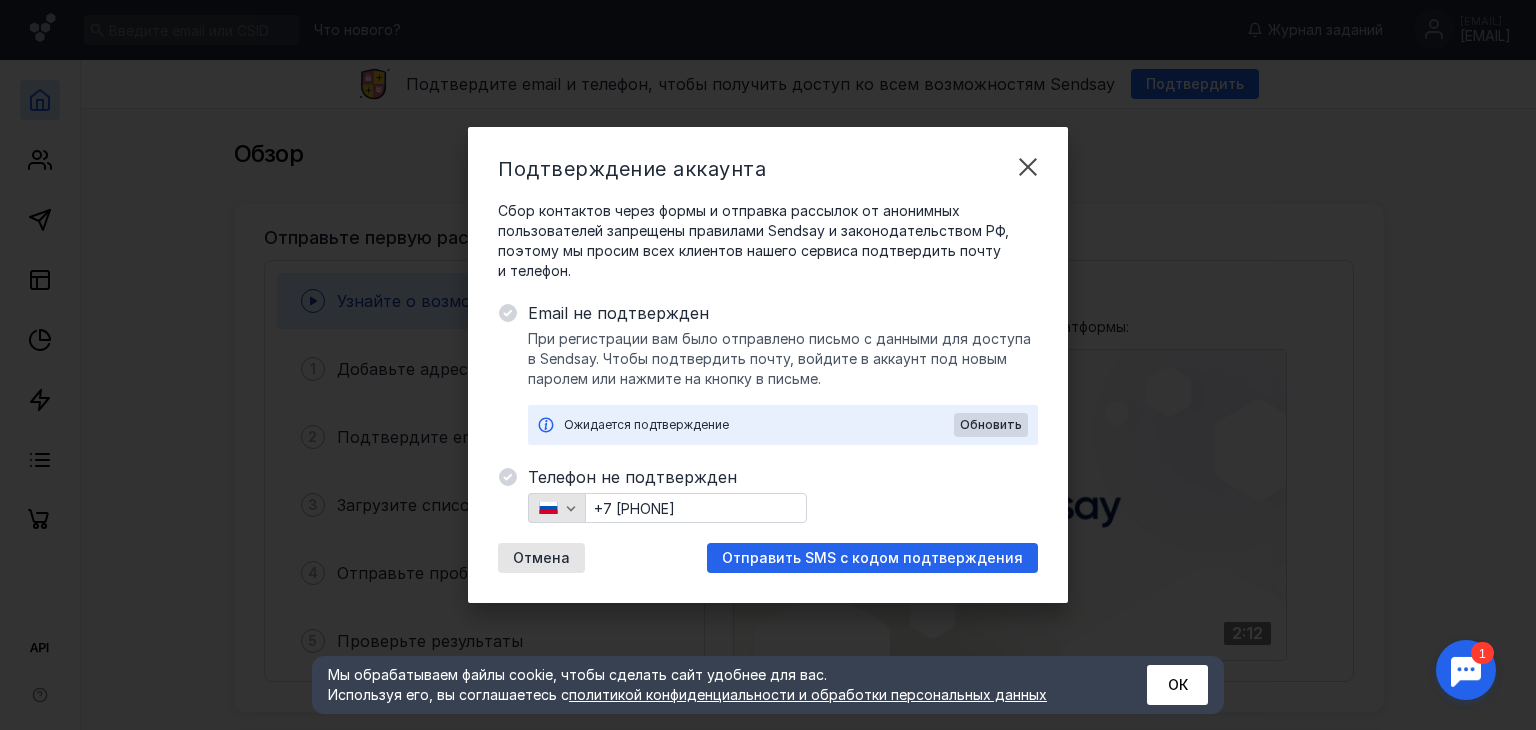 click at bounding box center [557, 508] 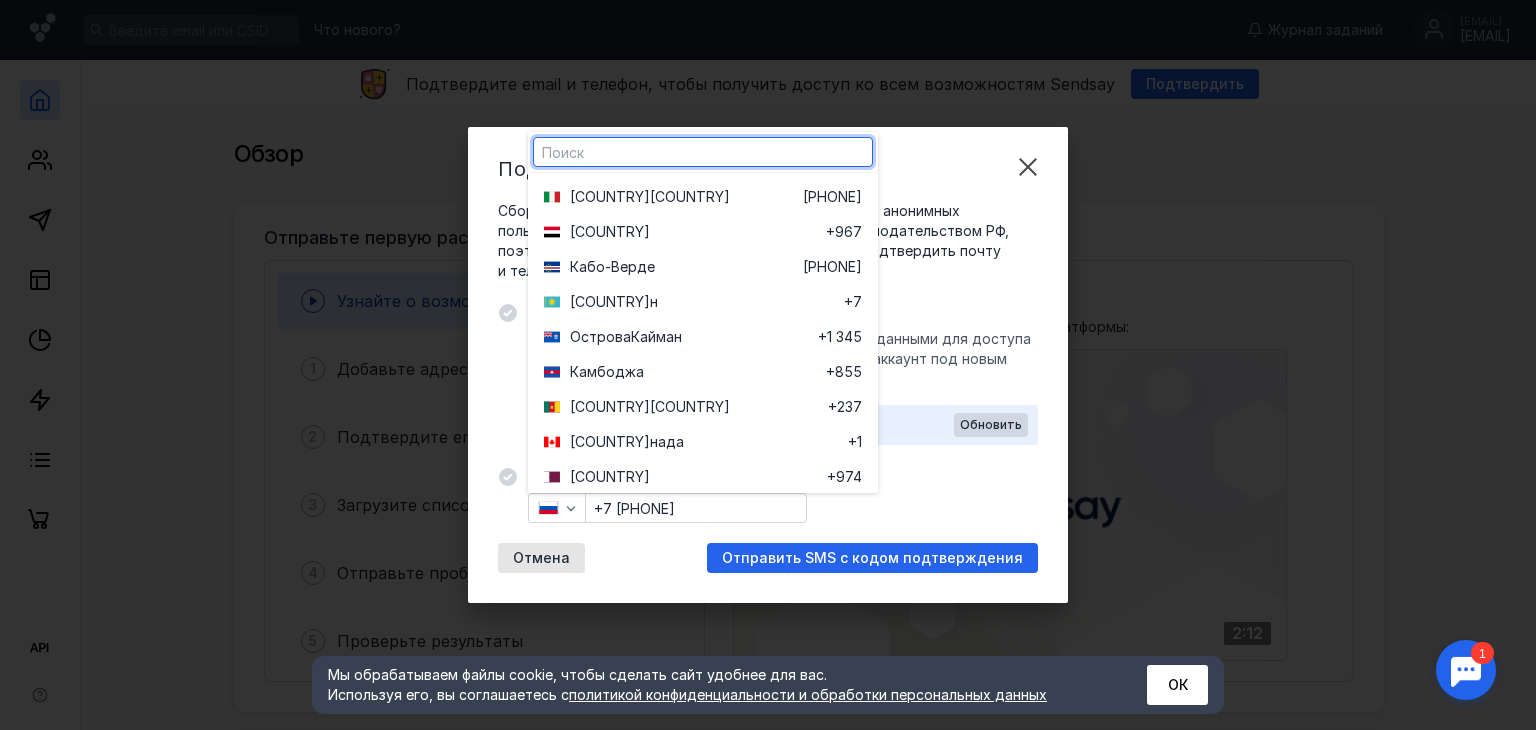 scroll, scrollTop: 3000, scrollLeft: 0, axis: vertical 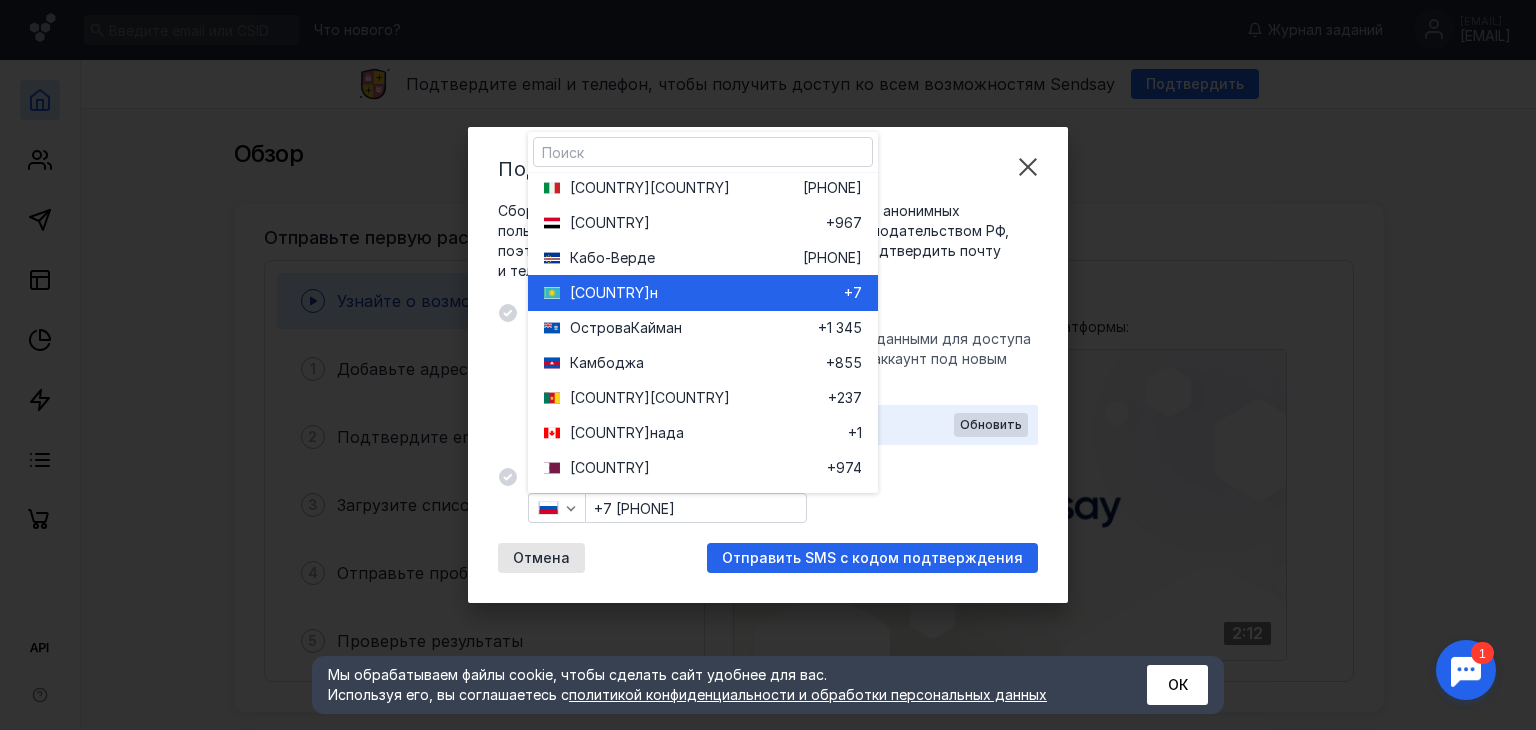 click on "н" at bounding box center (654, 293) 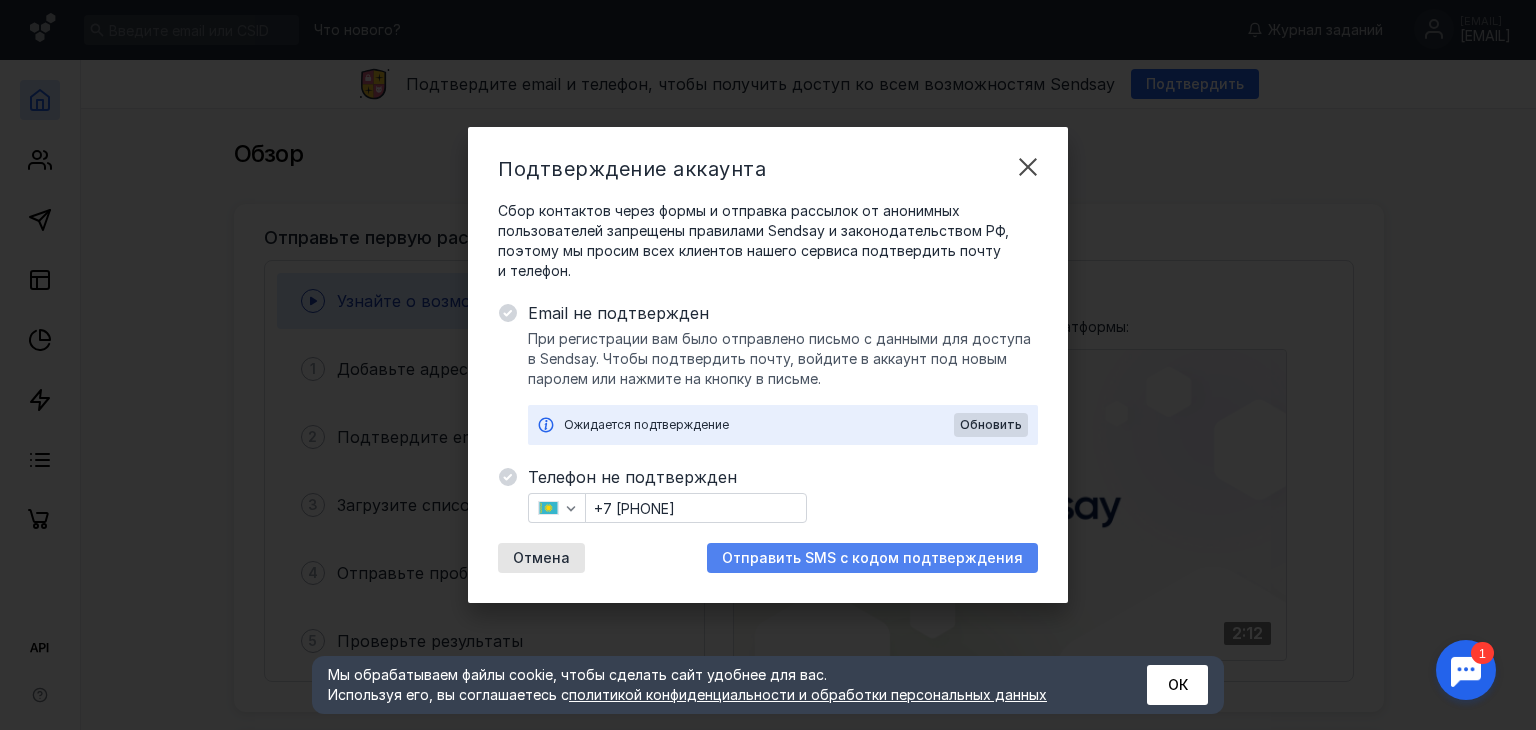 click on "Отправить SMS с кодом подтверждения" at bounding box center [872, 558] 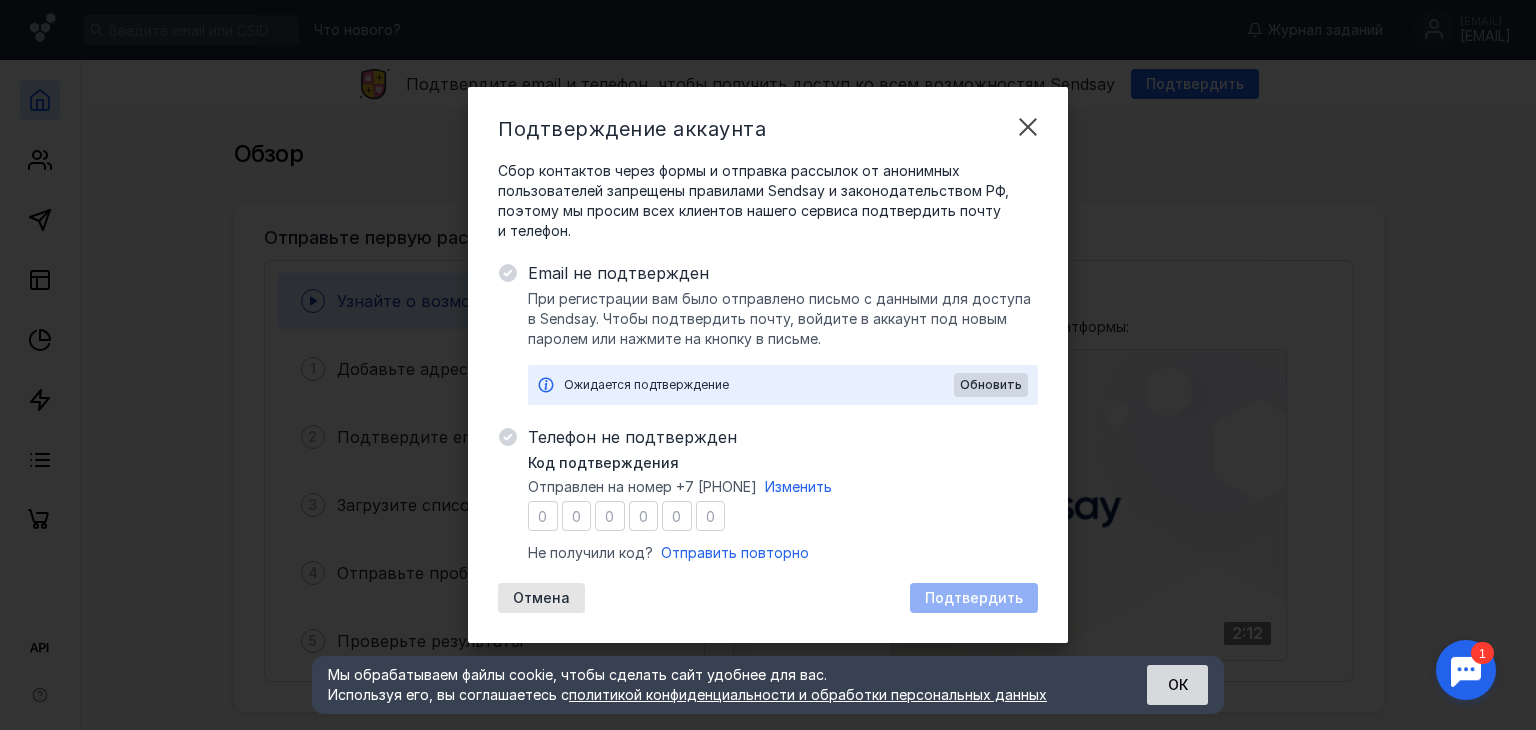 click on "ОК" at bounding box center (1177, 685) 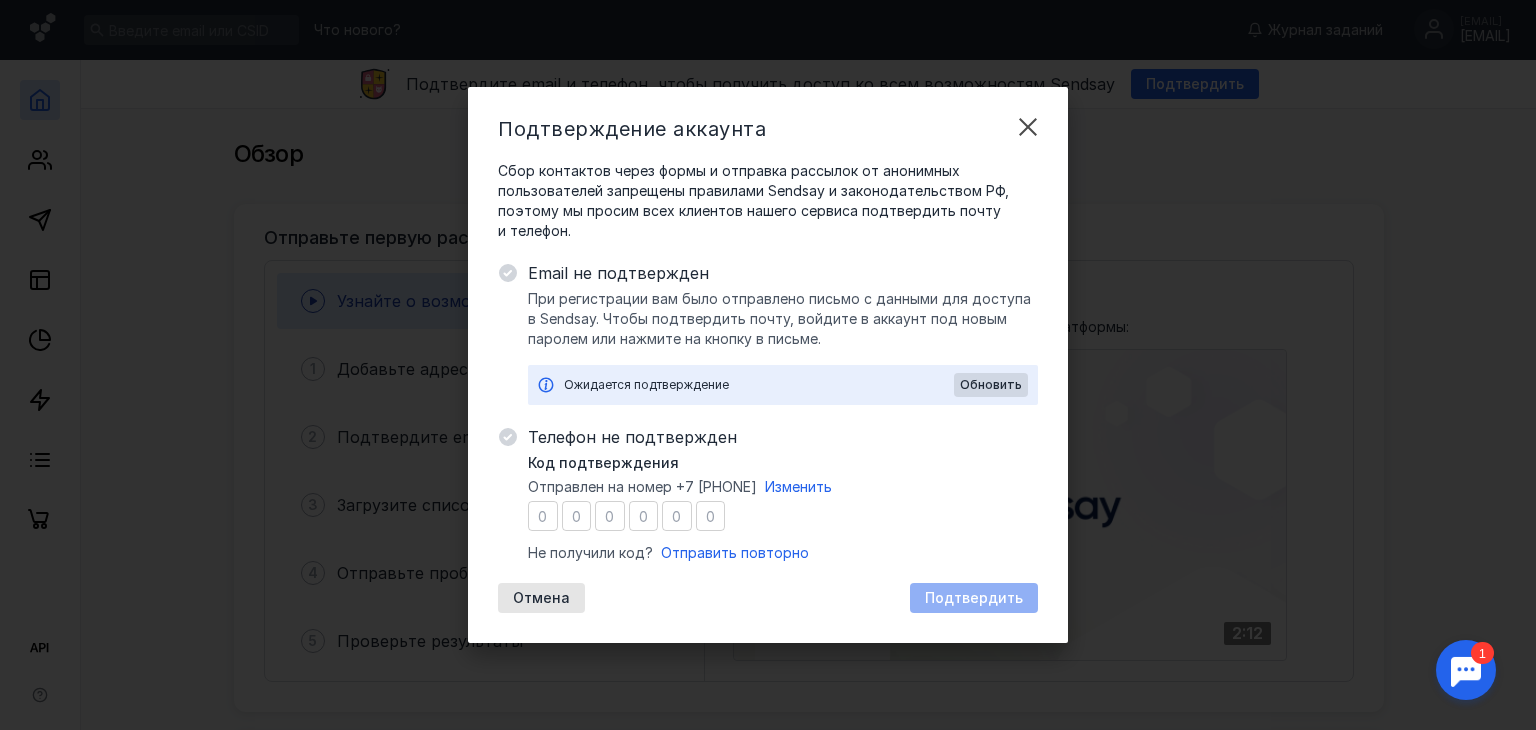click at bounding box center (1466, 670) 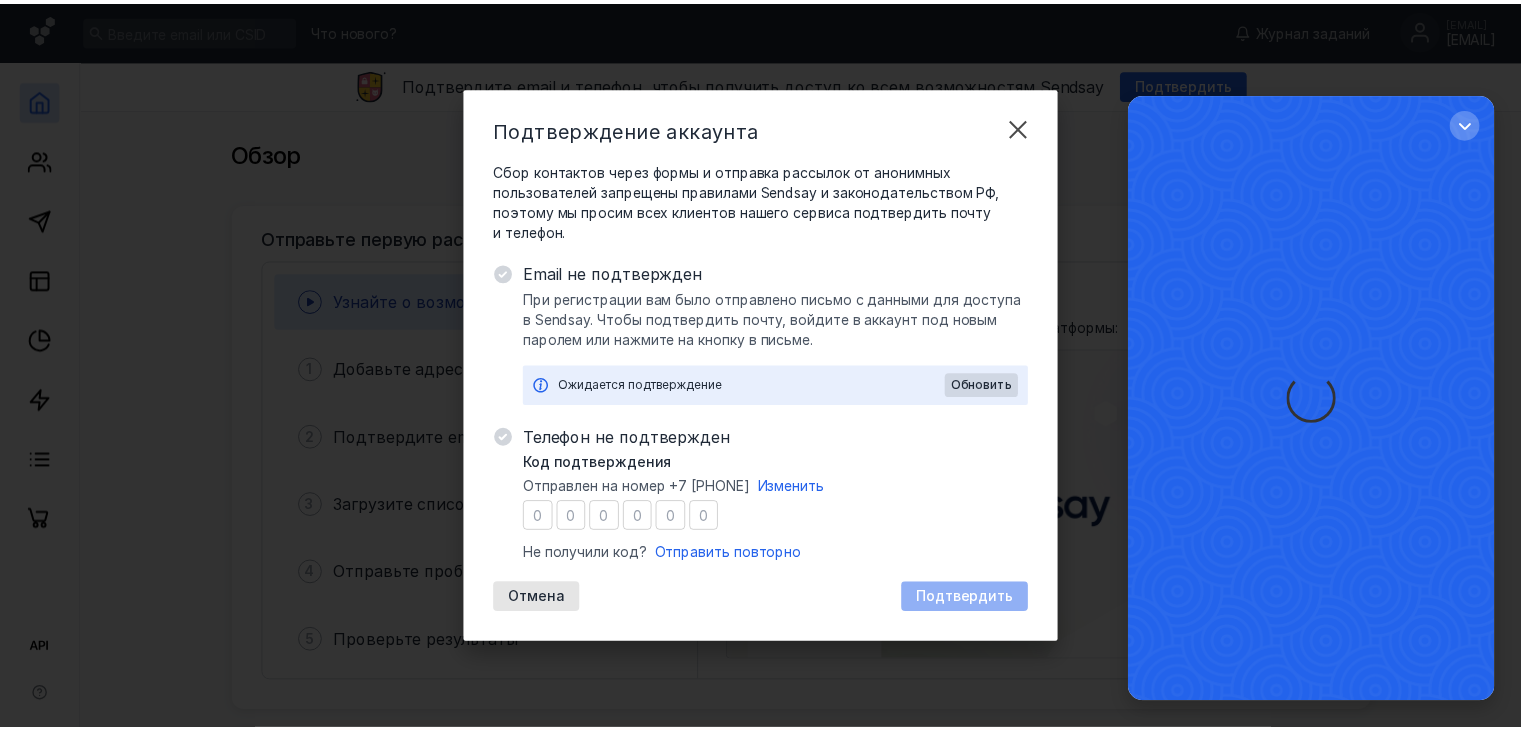 scroll, scrollTop: 0, scrollLeft: 0, axis: both 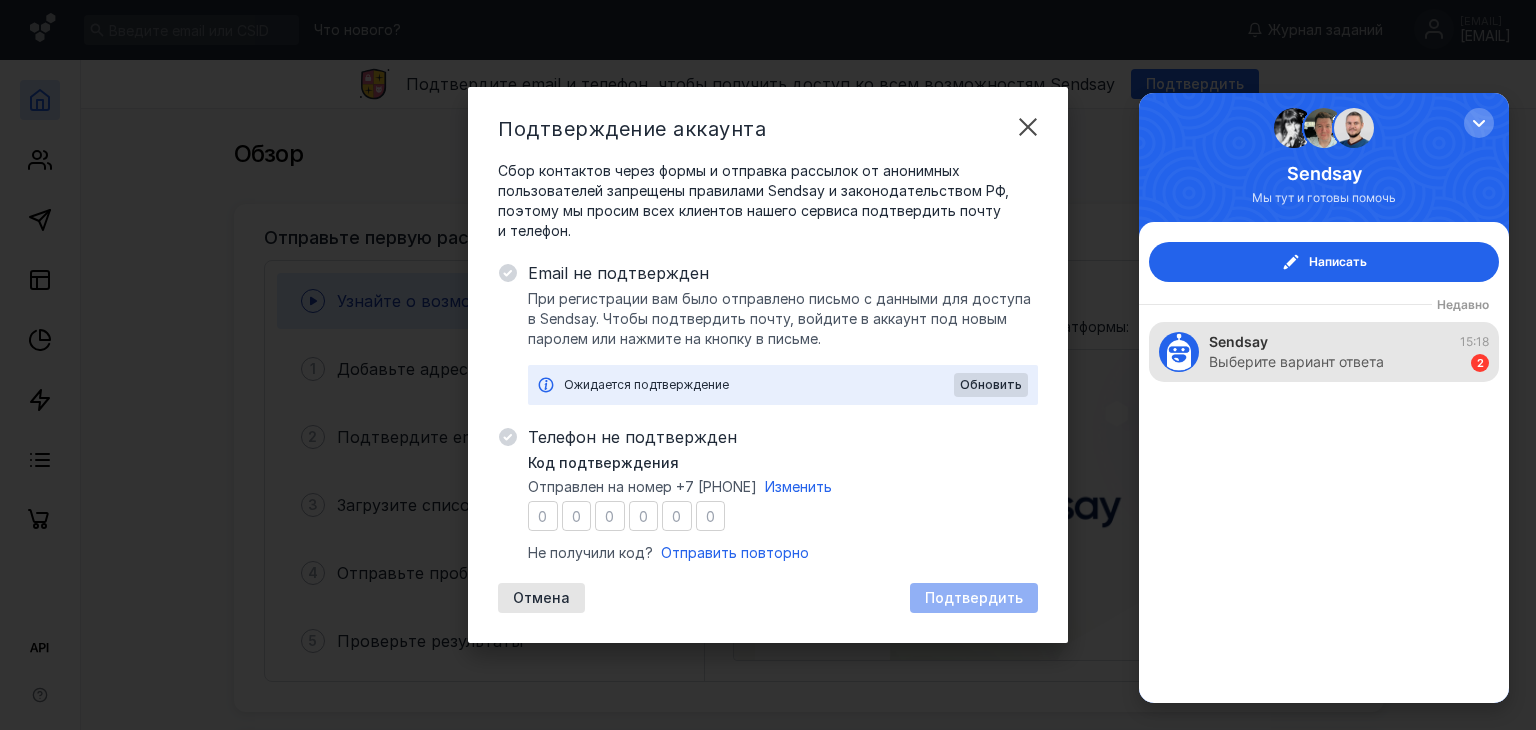 click on "Sendsay 15:18" at bounding box center [1349, 342] 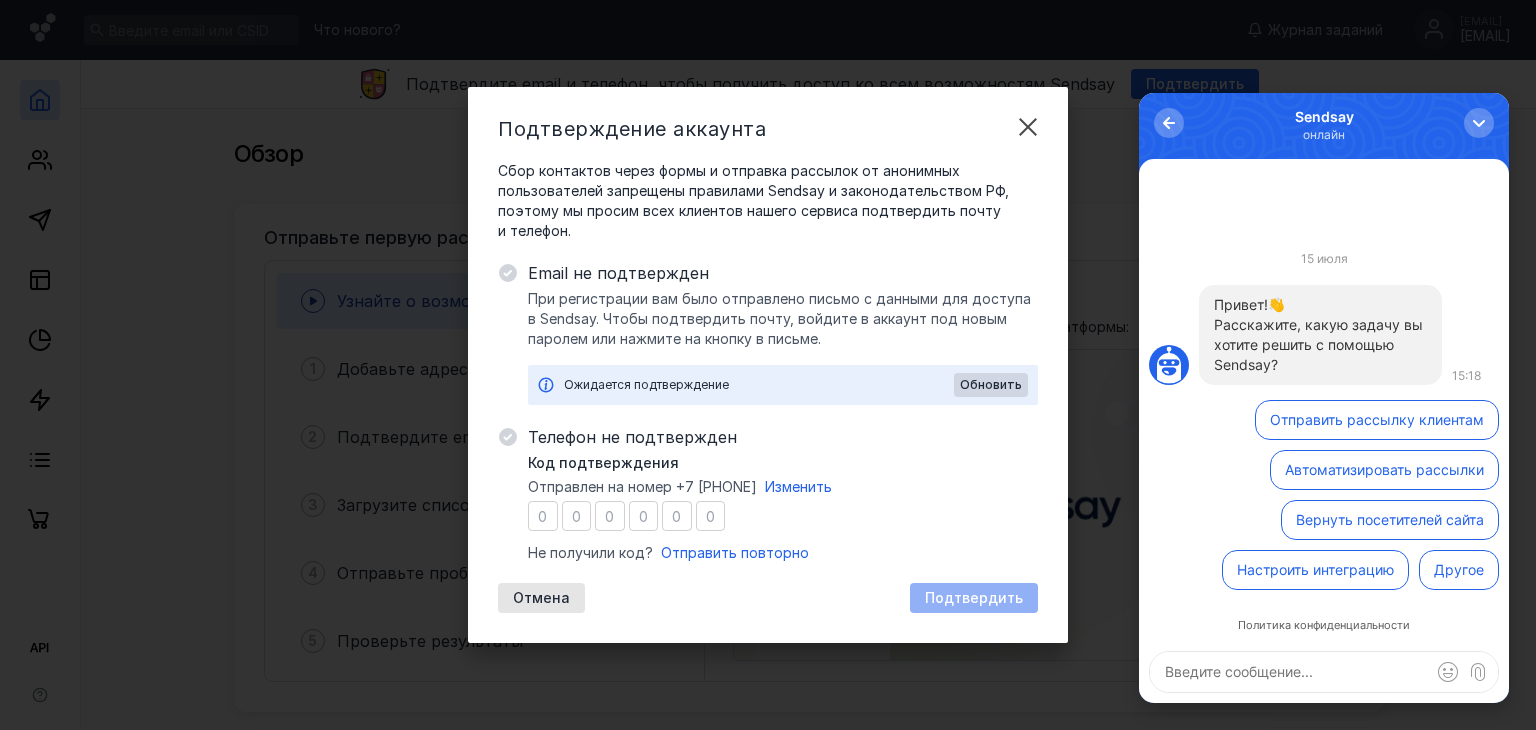 click on "Настроить интеграцию" at bounding box center (1315, 570) 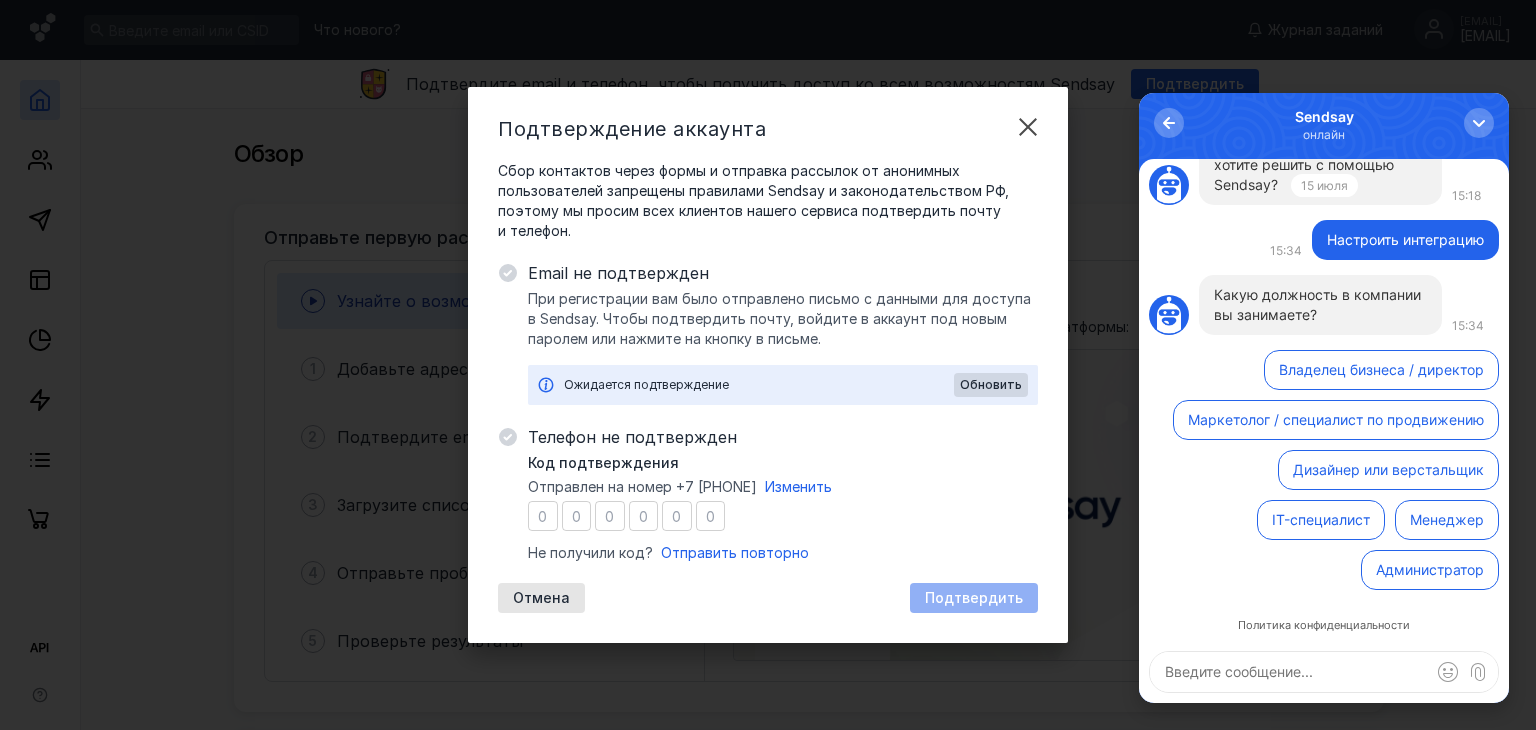 click on "Менеджер" at bounding box center (1447, 520) 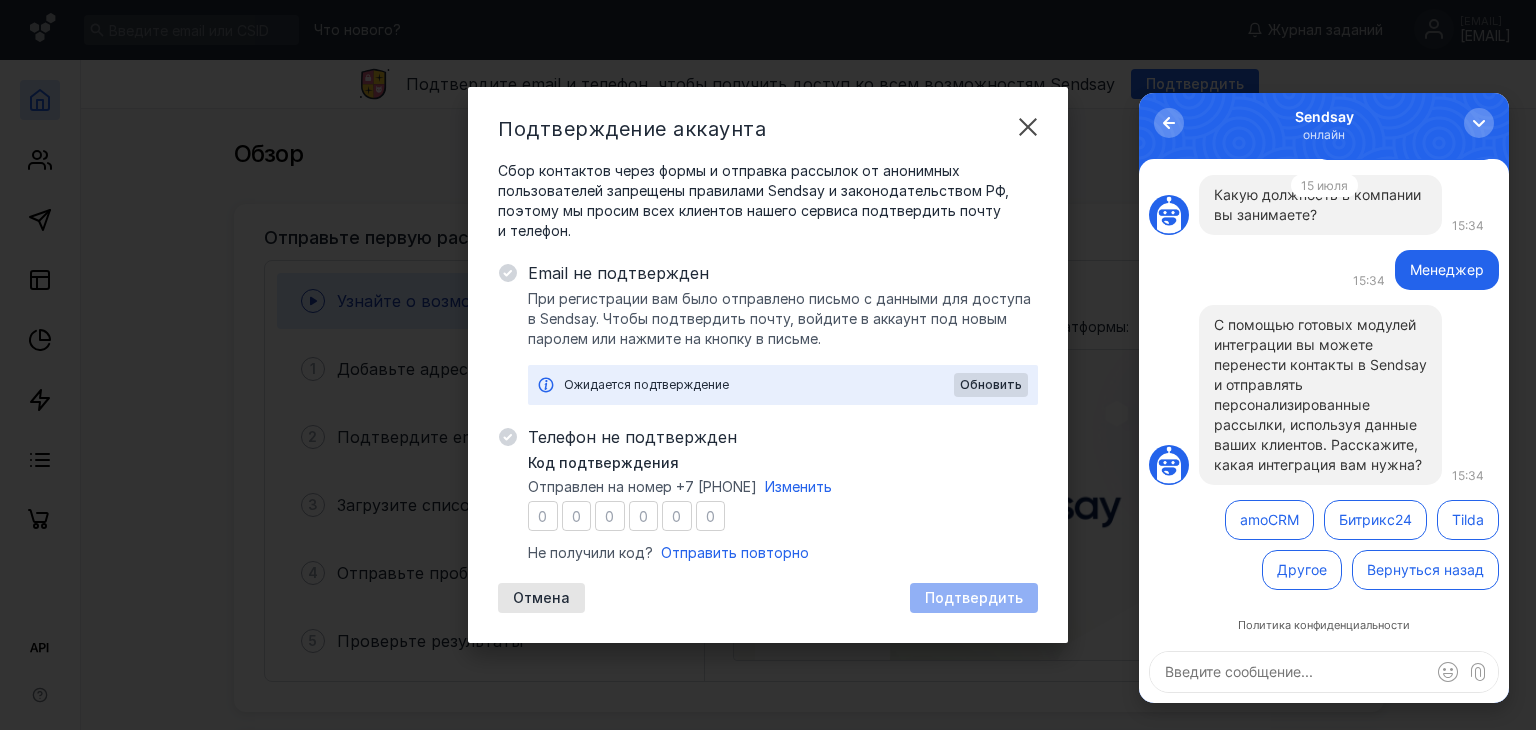 click on "Битрикс24" at bounding box center (1375, 520) 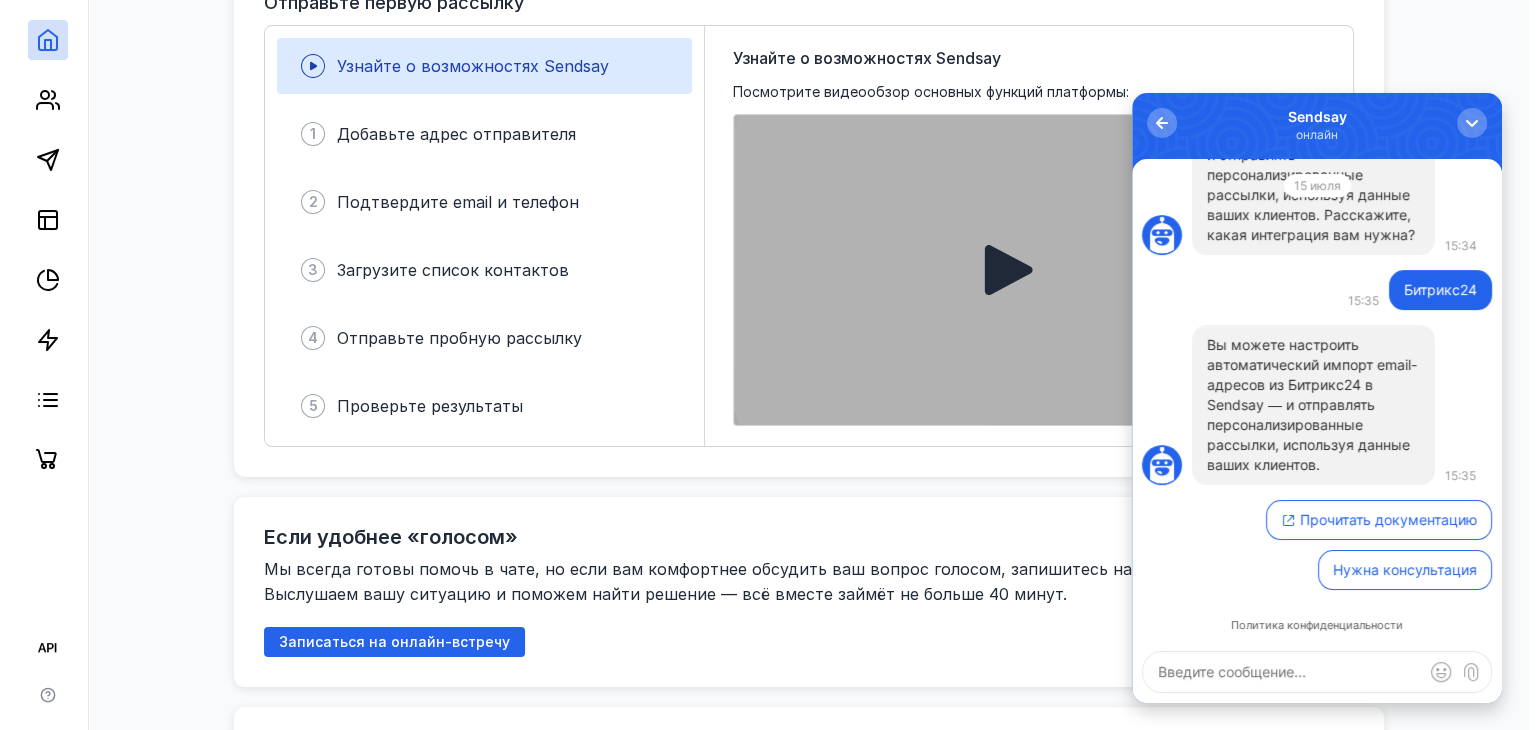 scroll, scrollTop: 266, scrollLeft: 0, axis: vertical 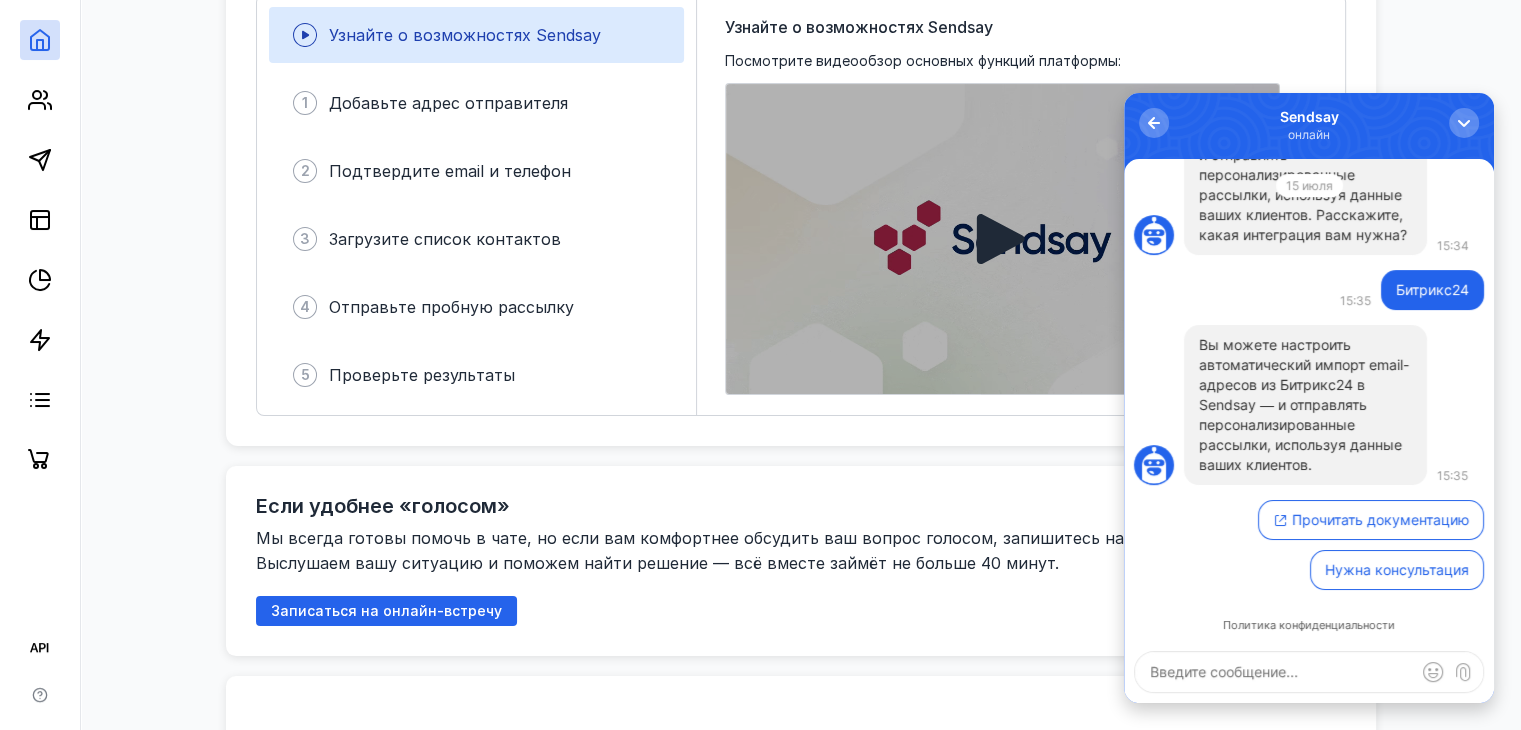 click 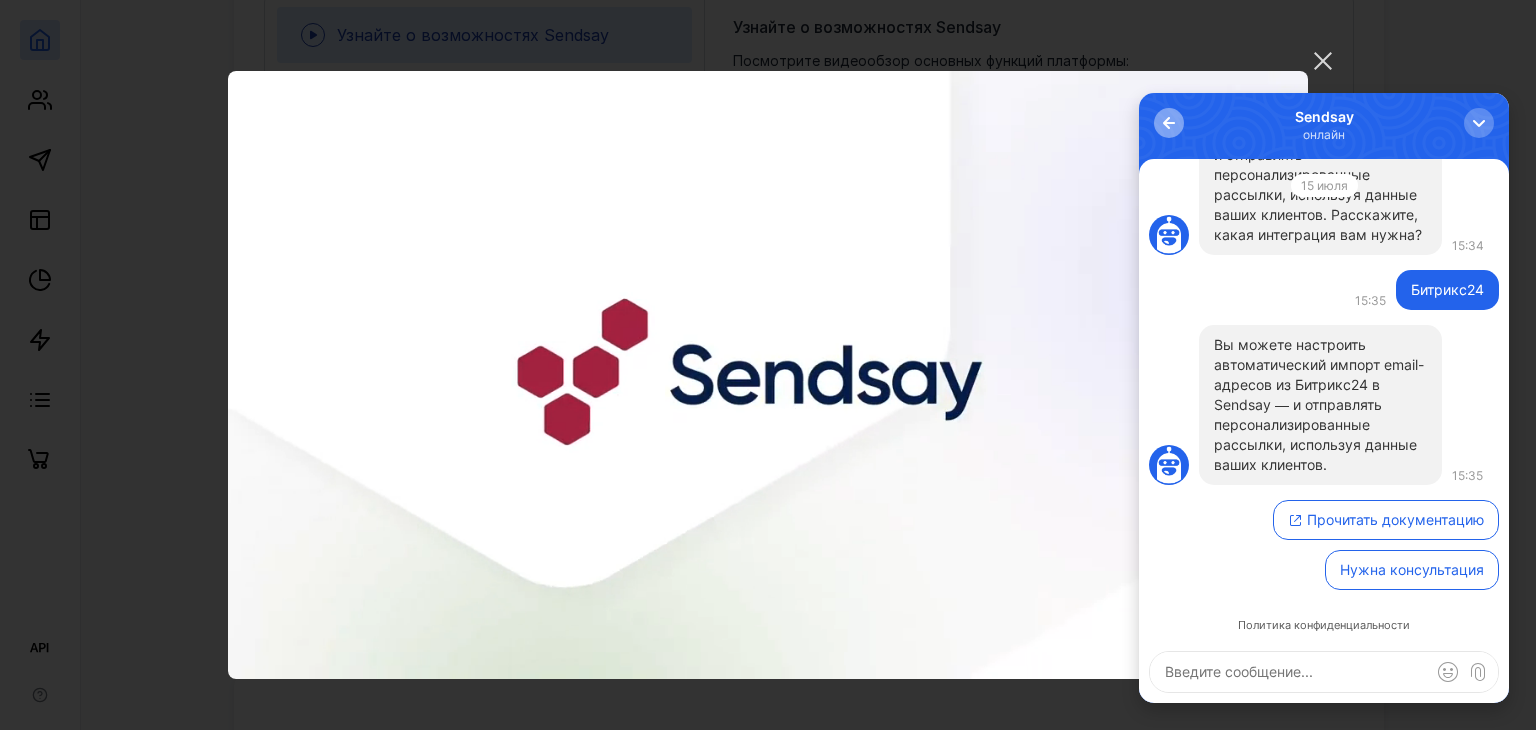 click at bounding box center (1169, 123) 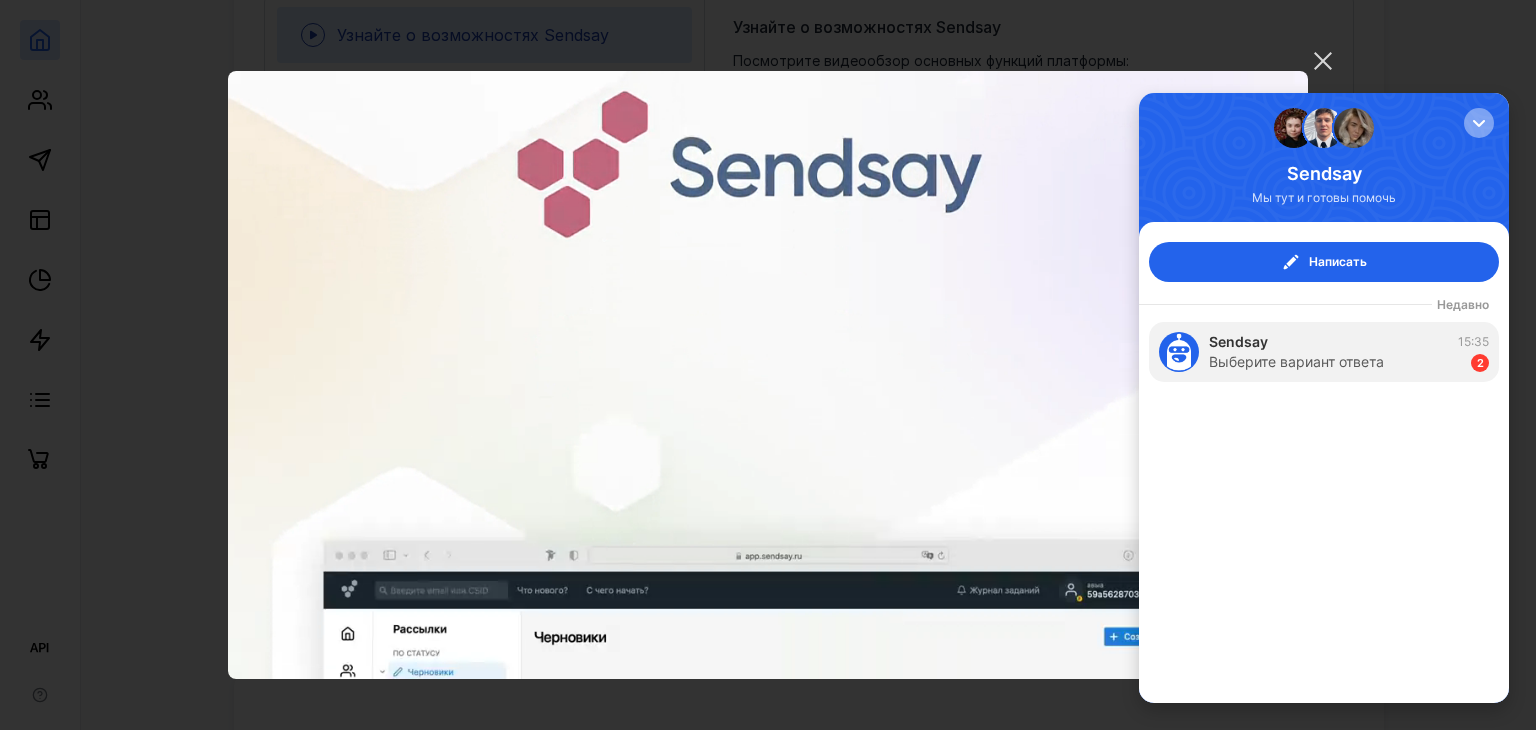 click at bounding box center [1479, 123] 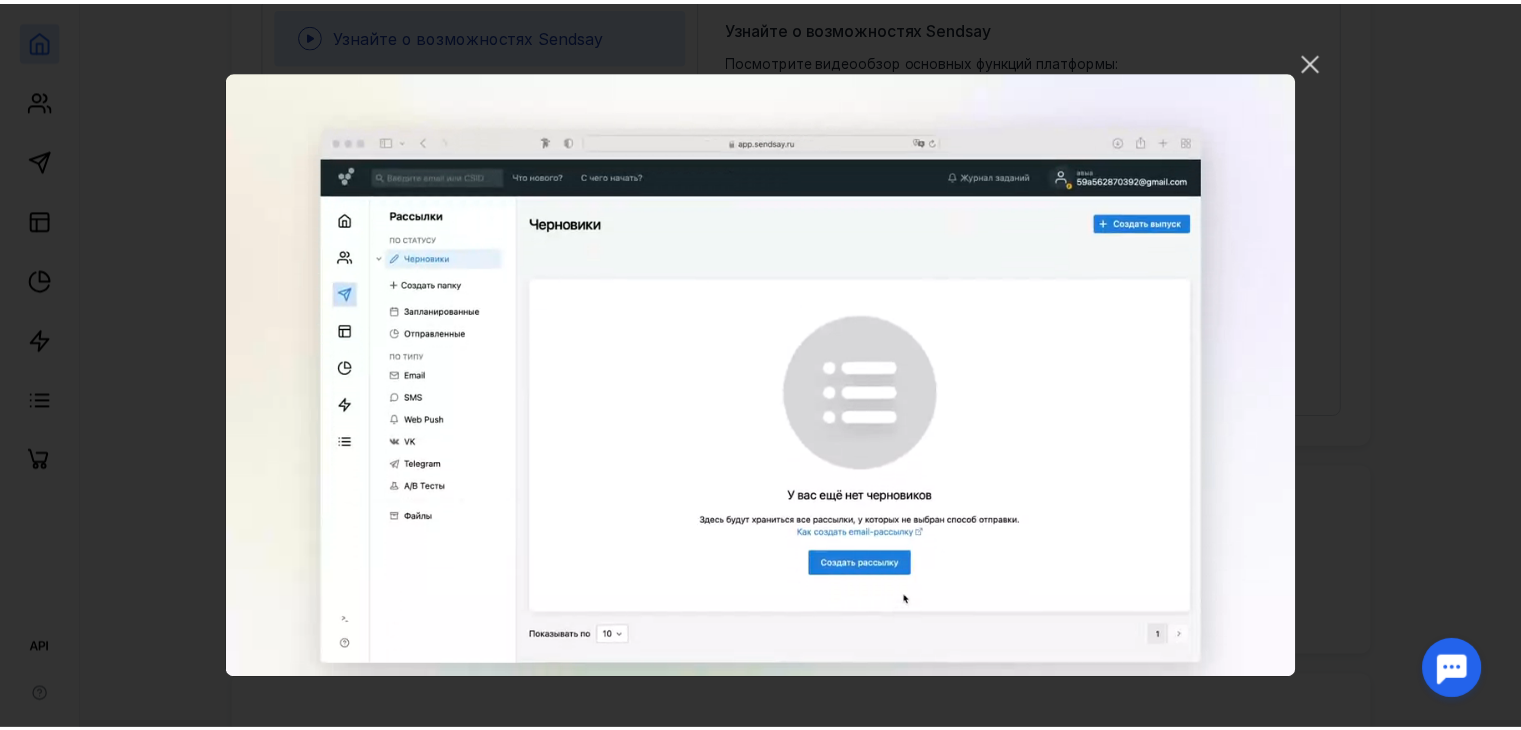 scroll, scrollTop: 0, scrollLeft: 0, axis: both 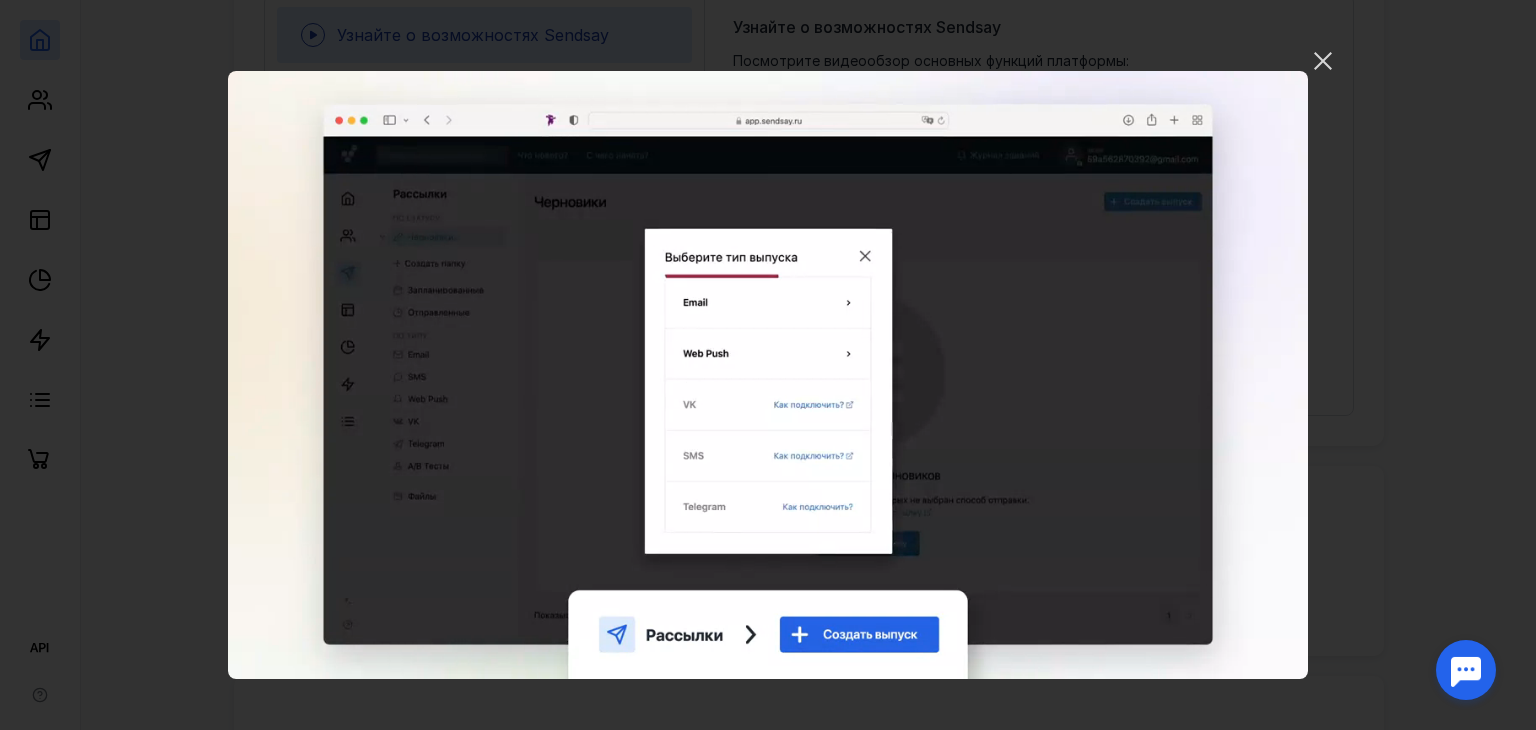 click on "Ваш браузер не поддерживает воспроизведение видео. Пожалуйста, обновите ваш браузер" at bounding box center [768, 375] 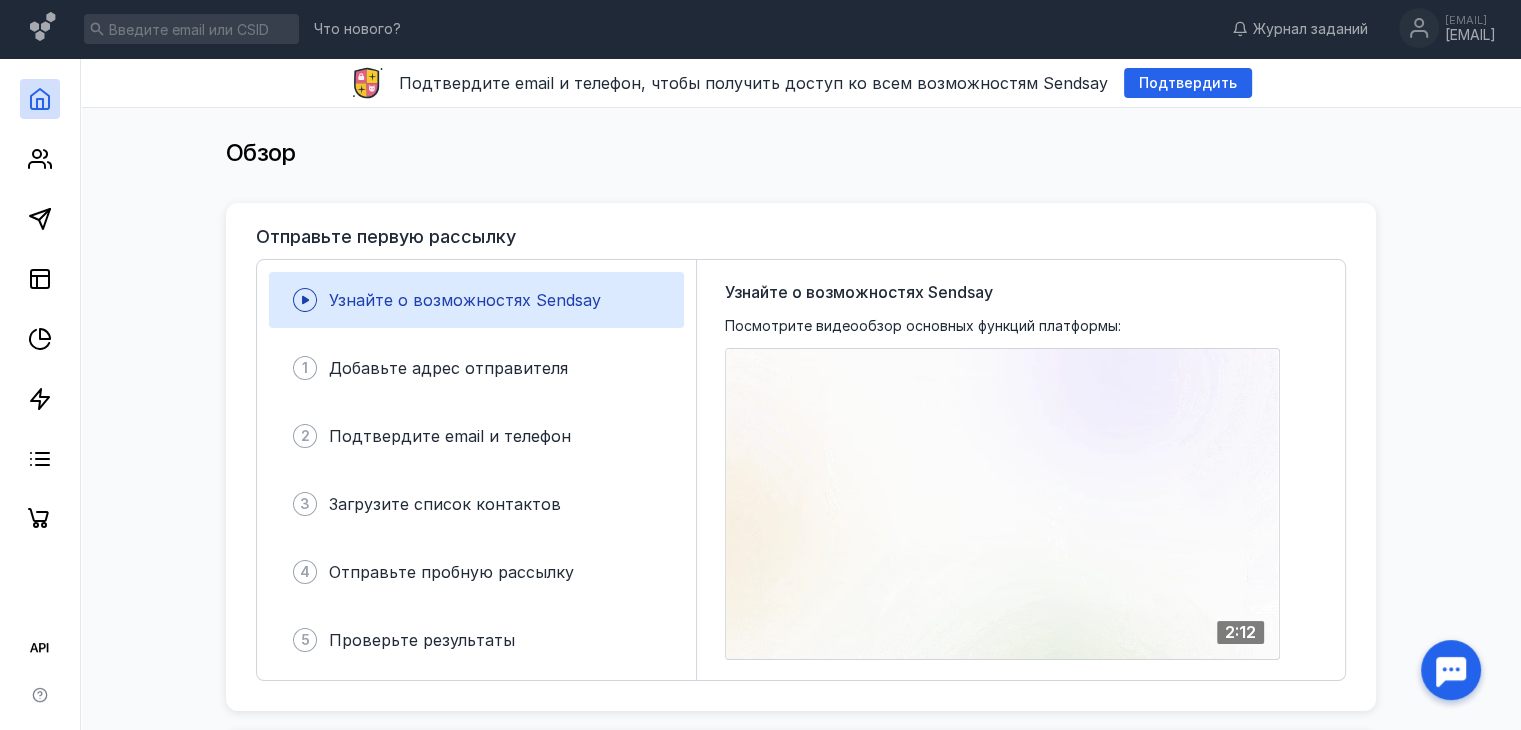 scroll, scrollTop: 0, scrollLeft: 0, axis: both 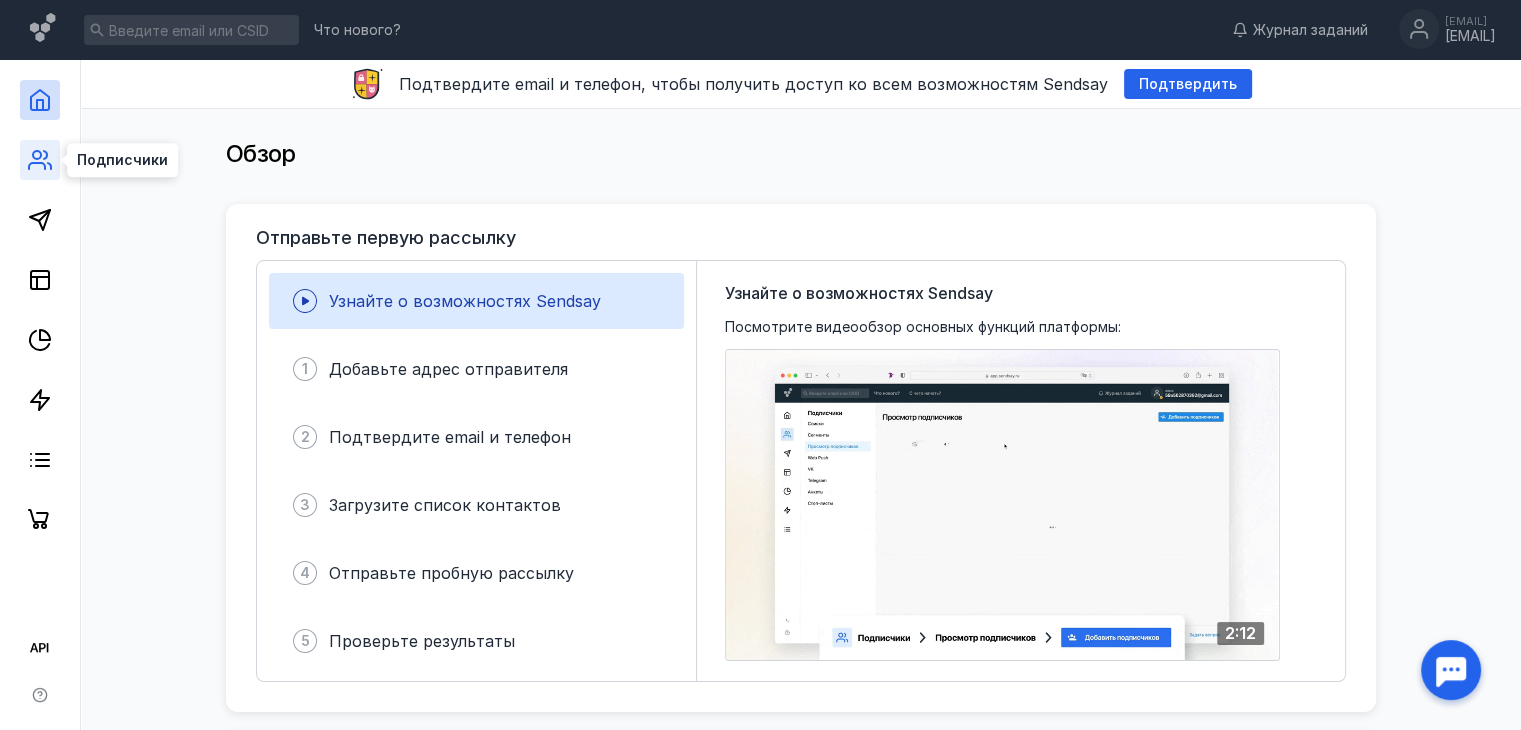 click 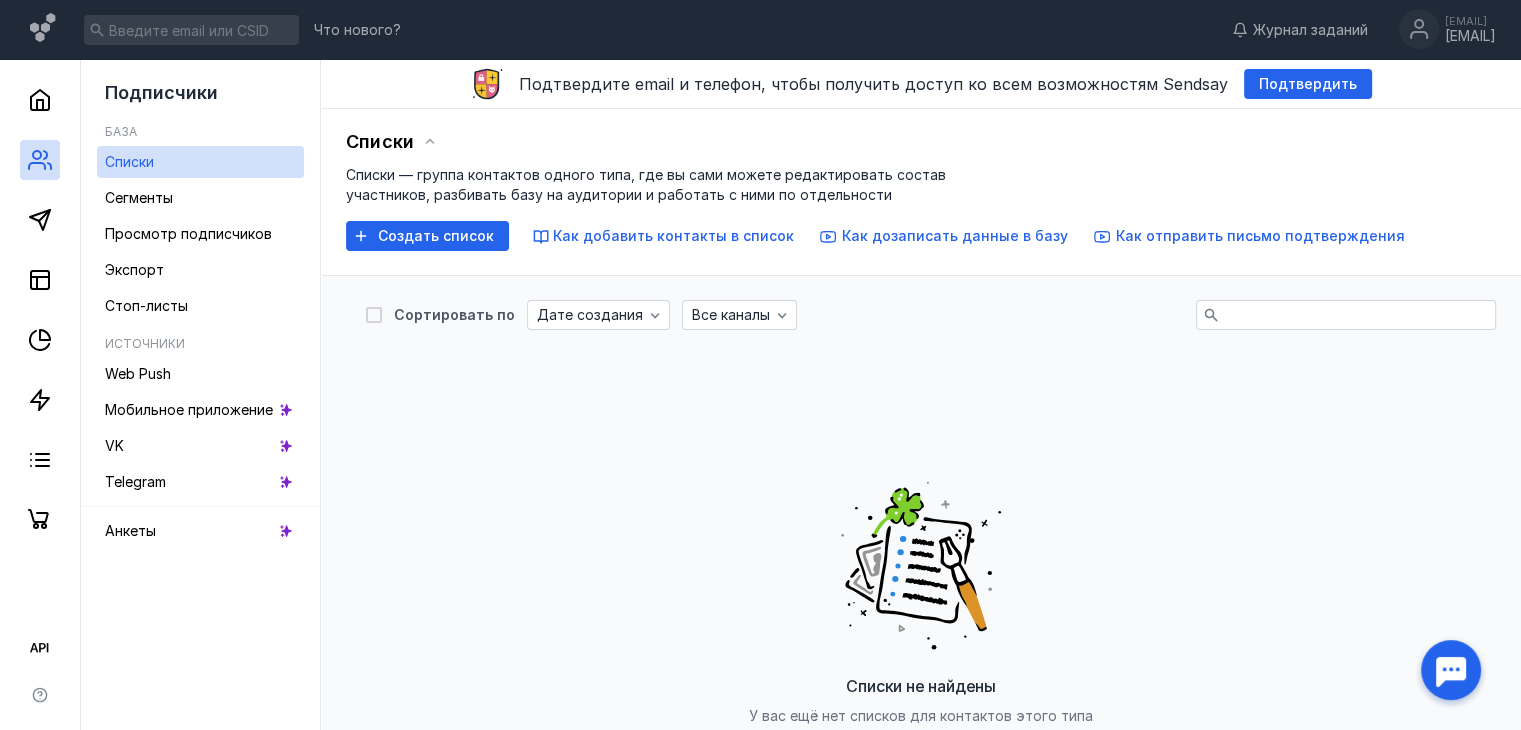 click on "Как добавить контакты в список" at bounding box center (673, 235) 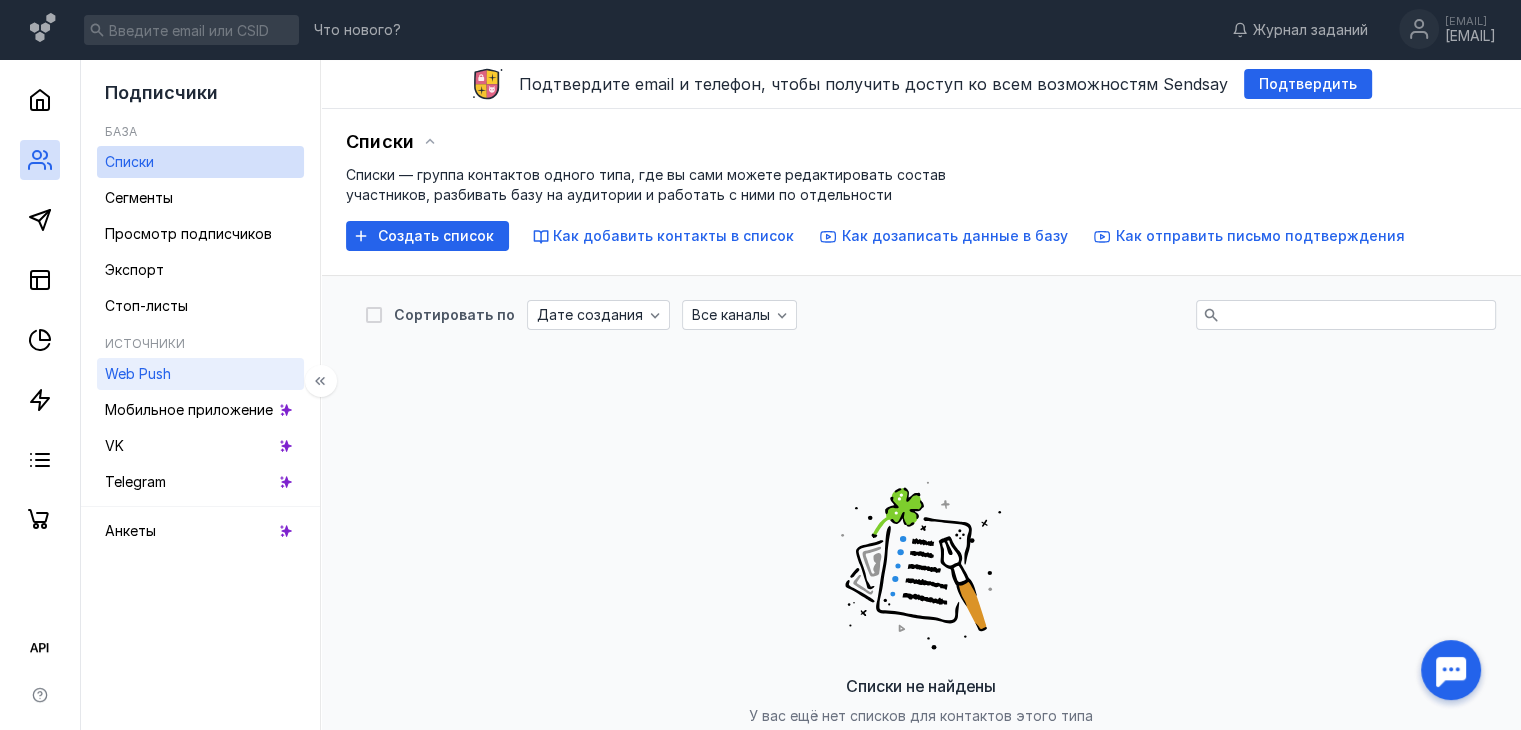 click on "Web Push" at bounding box center (200, 374) 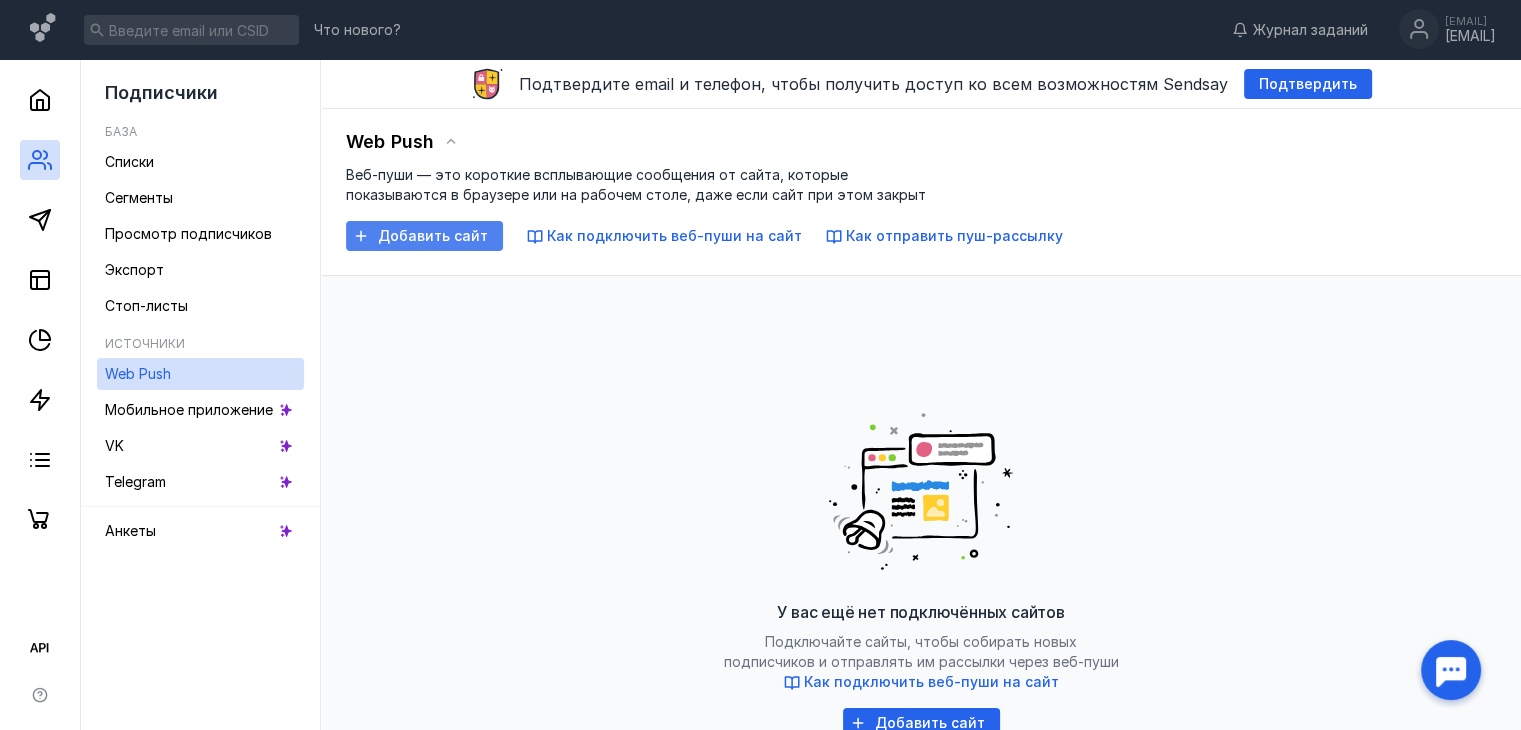 click on "Добавить сайт" at bounding box center [433, 236] 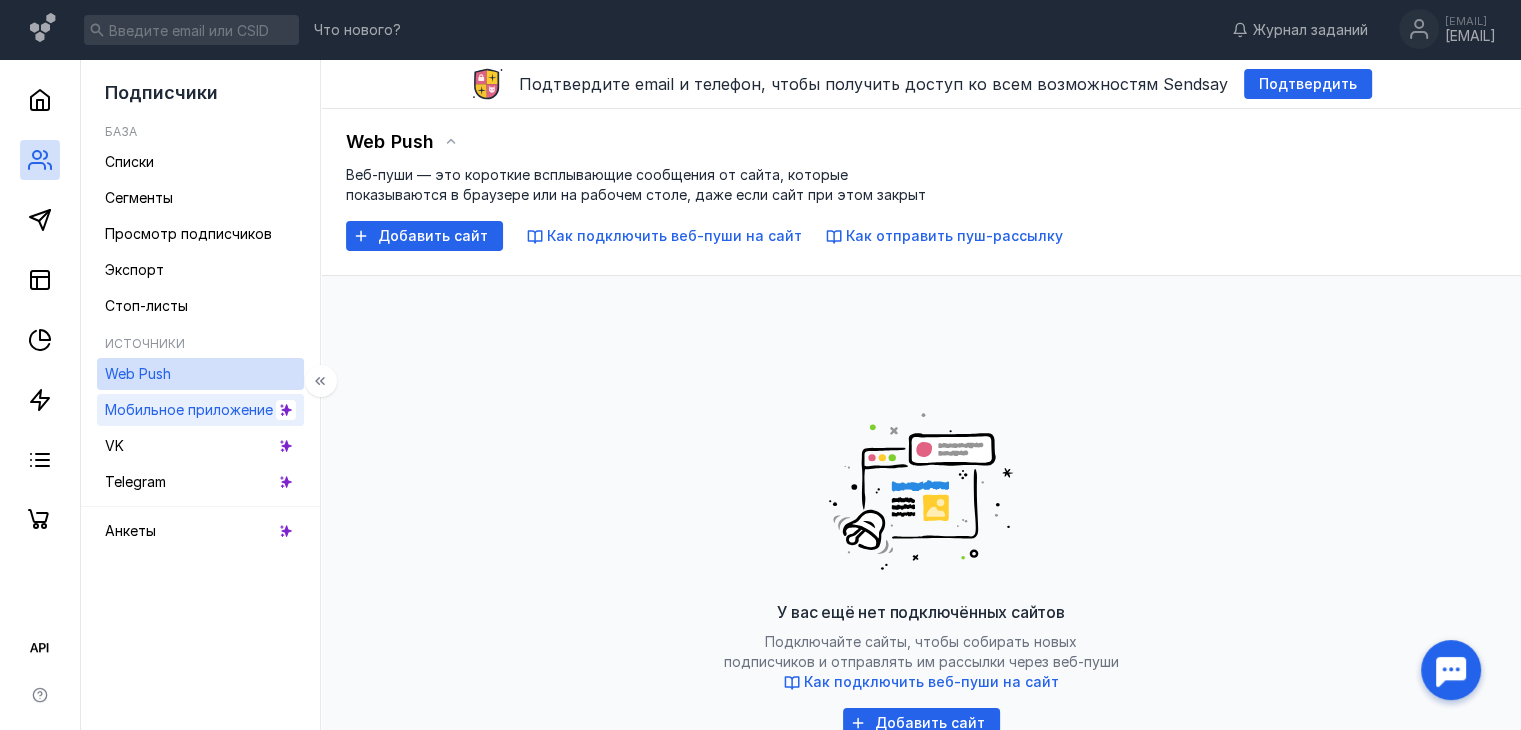 click on "Мобильное приложение" at bounding box center [189, 409] 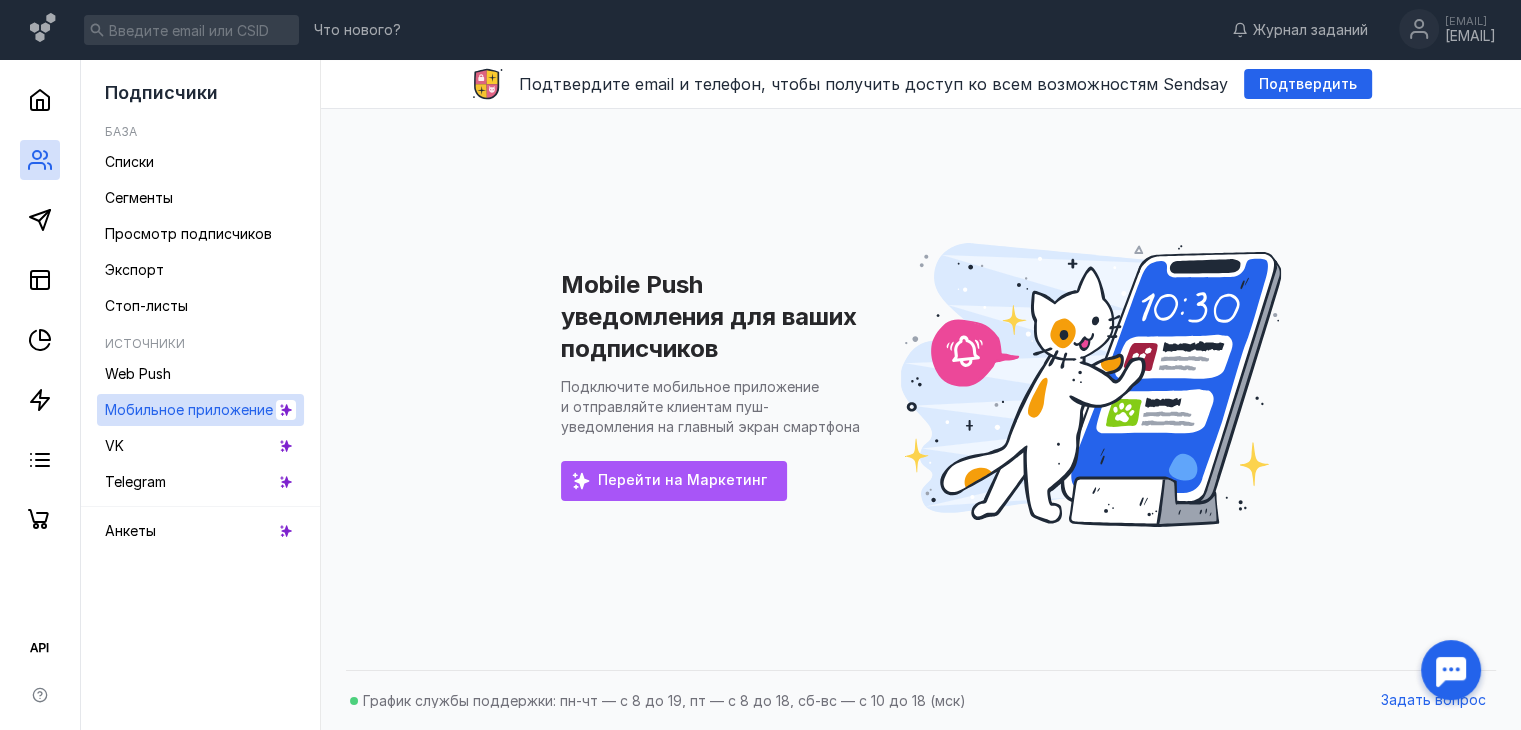 click on "Перейти на Маркетинг" at bounding box center (674, 481) 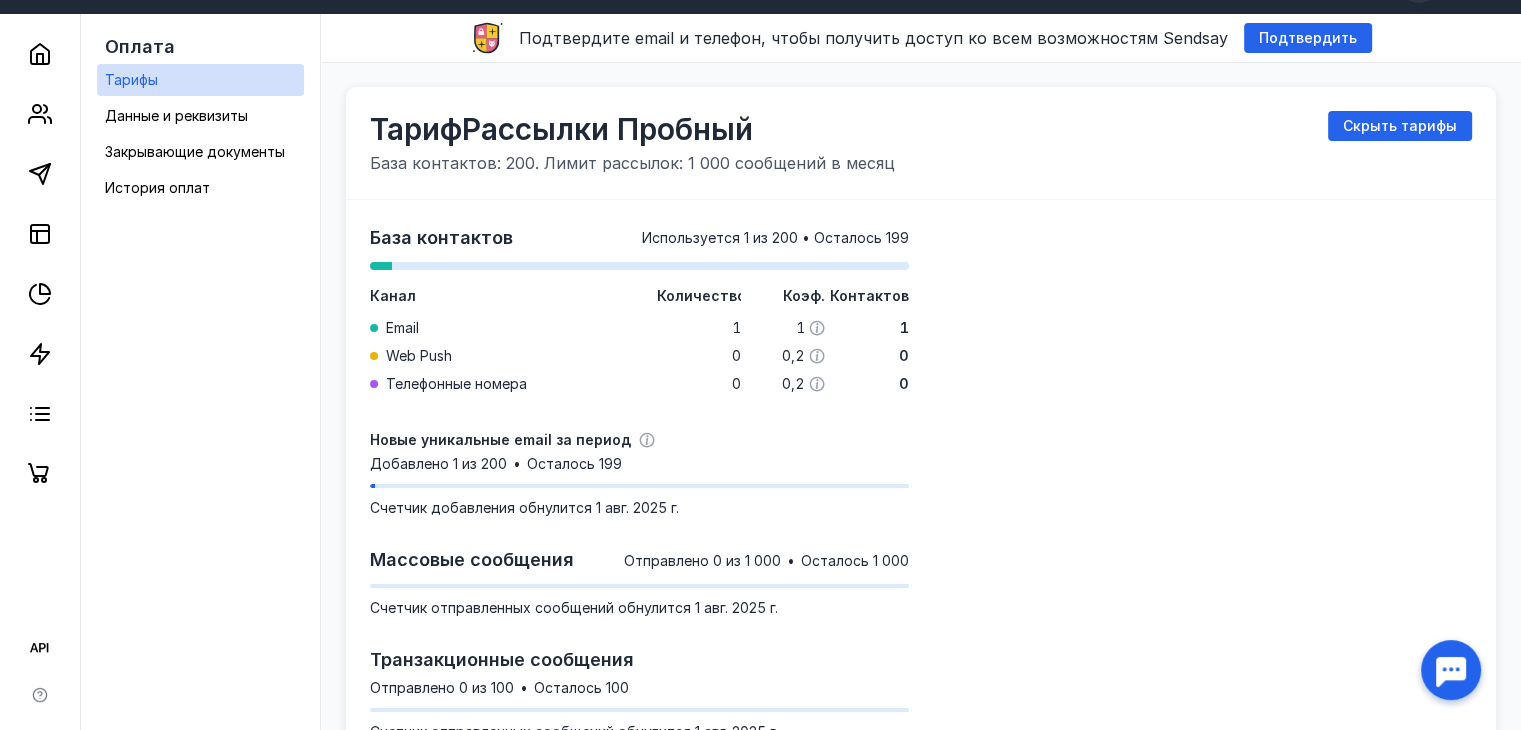 scroll, scrollTop: 0, scrollLeft: 0, axis: both 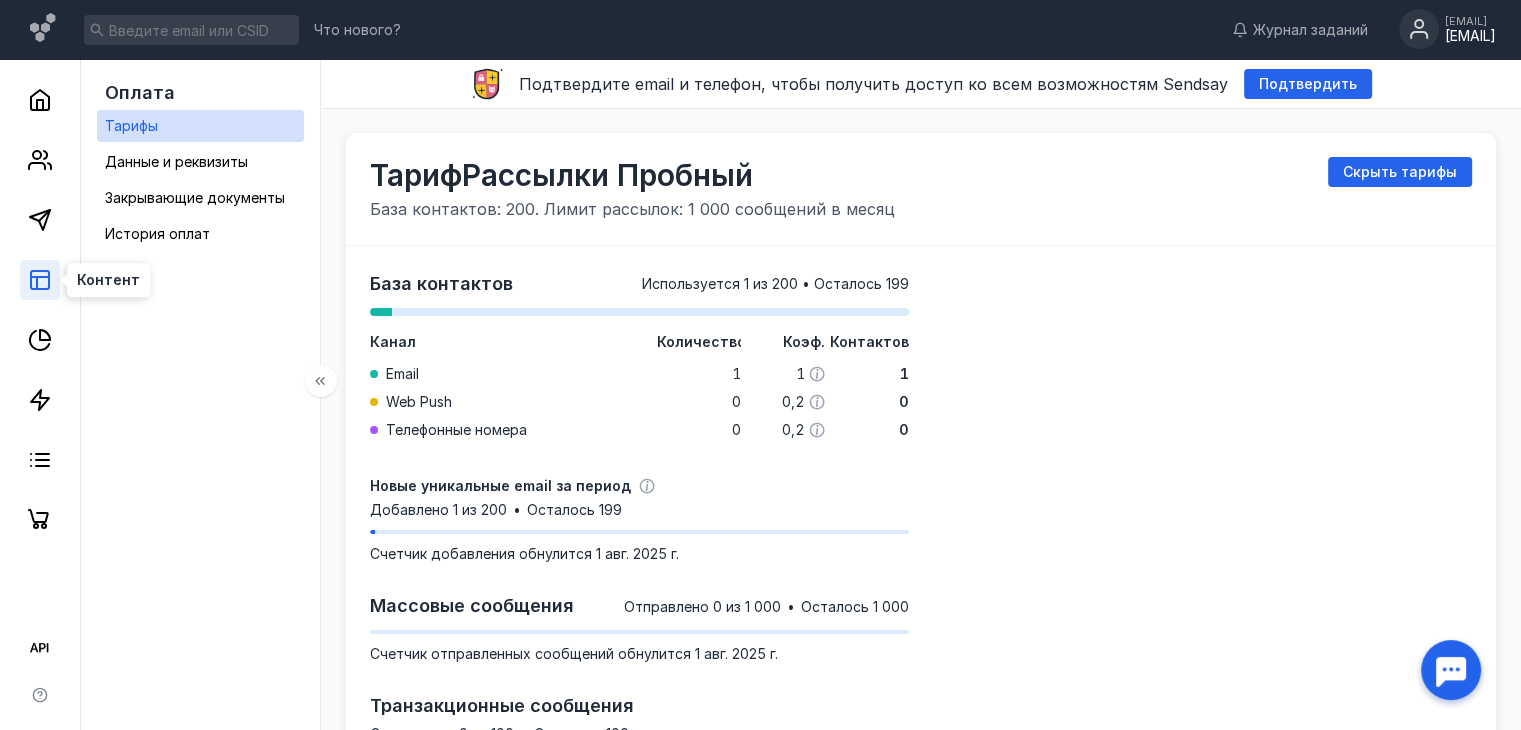 click 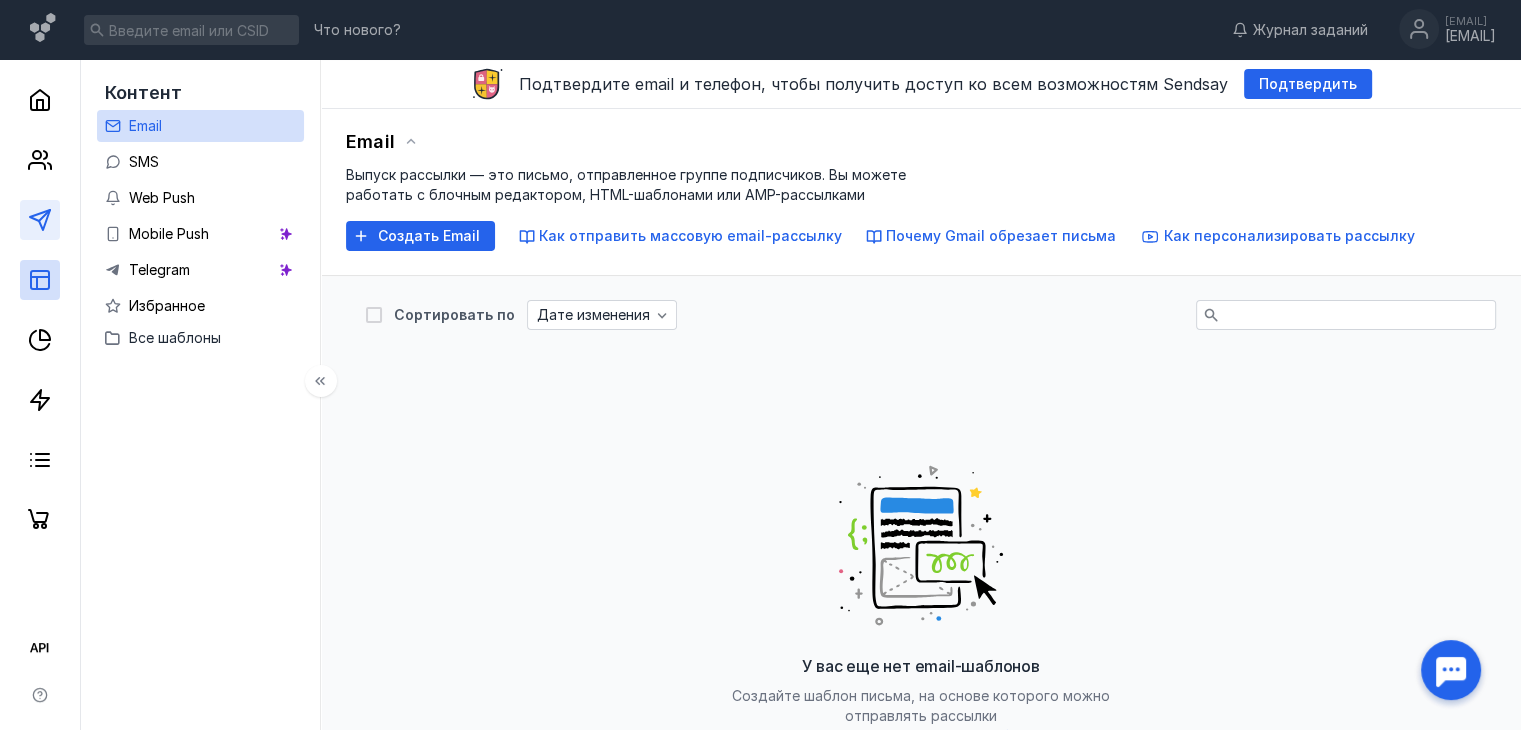 click at bounding box center [40, 220] 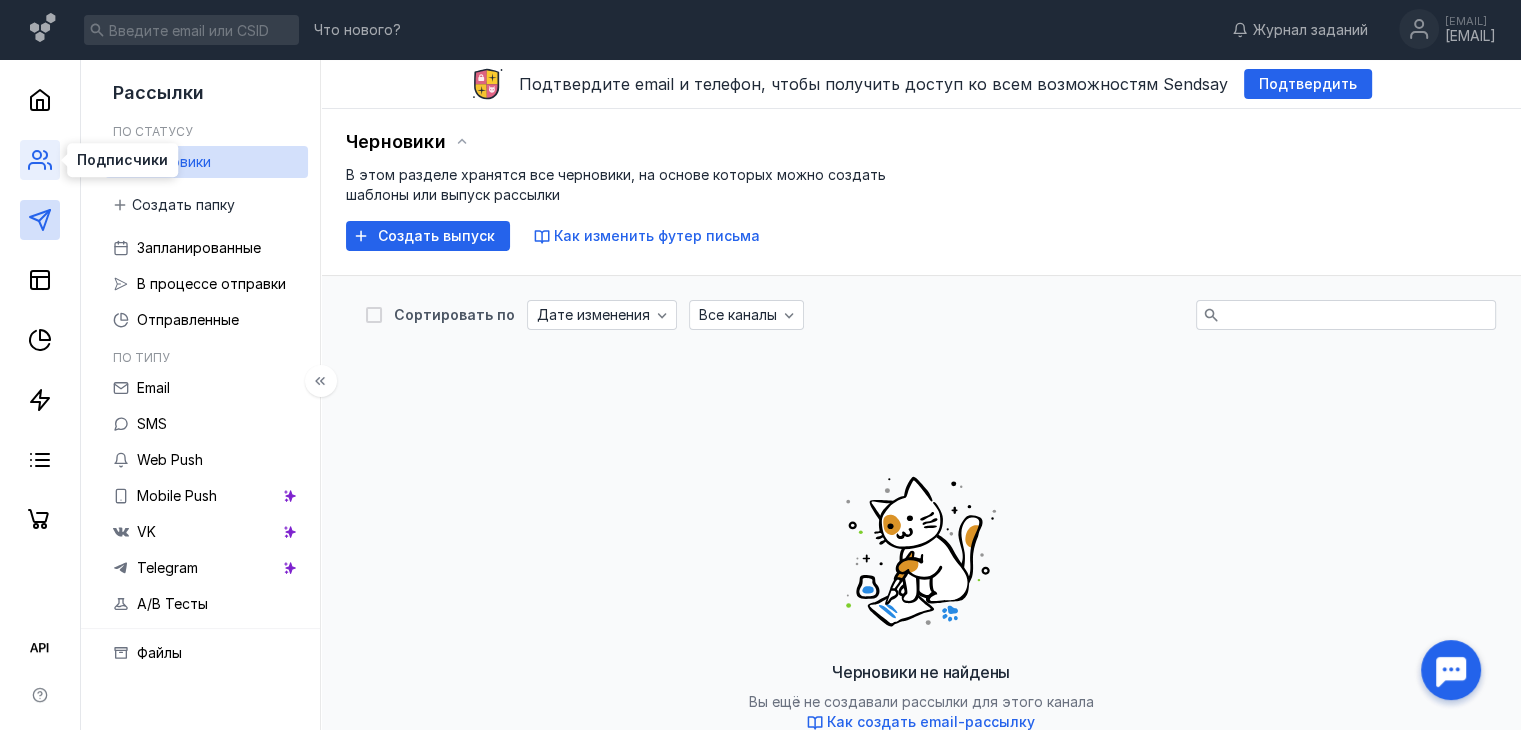 click 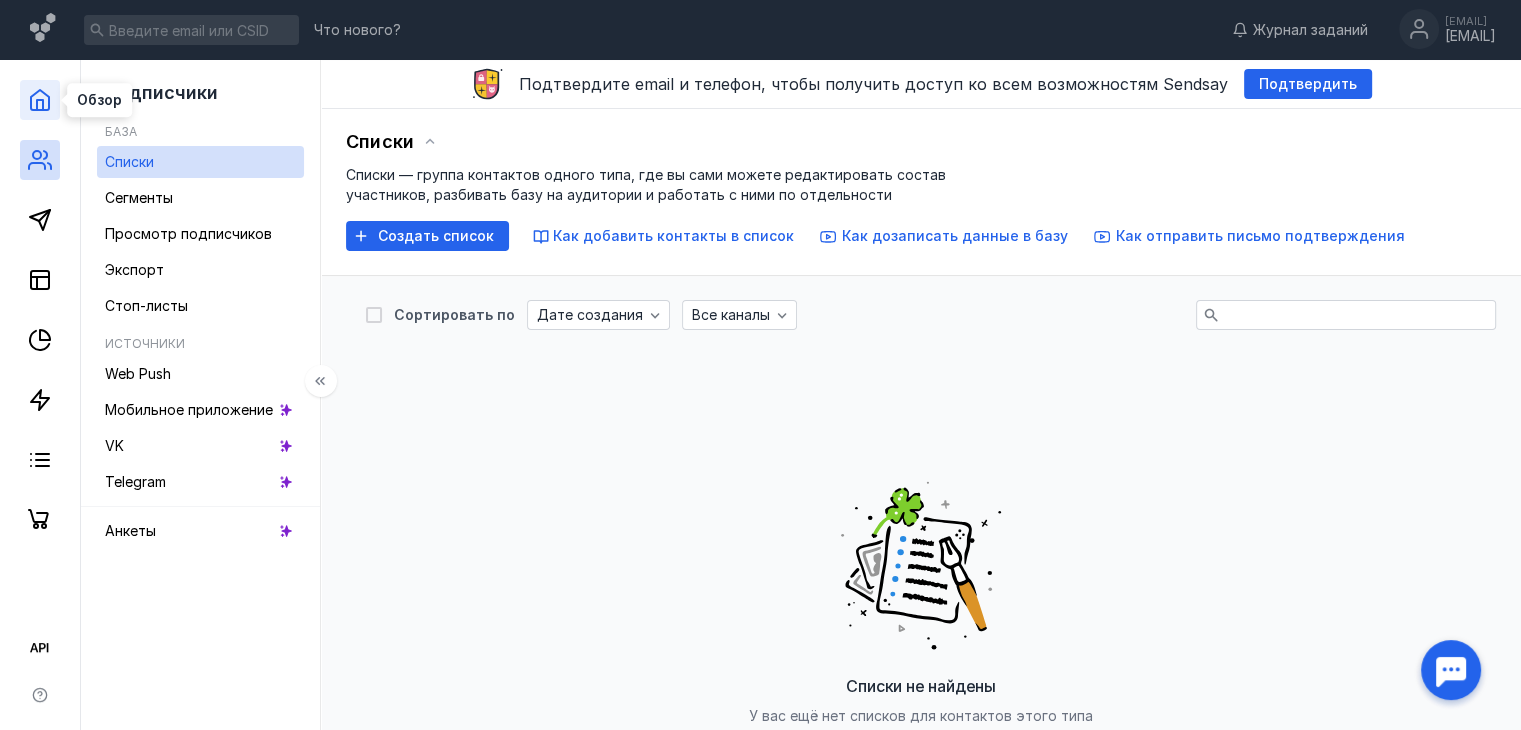 click 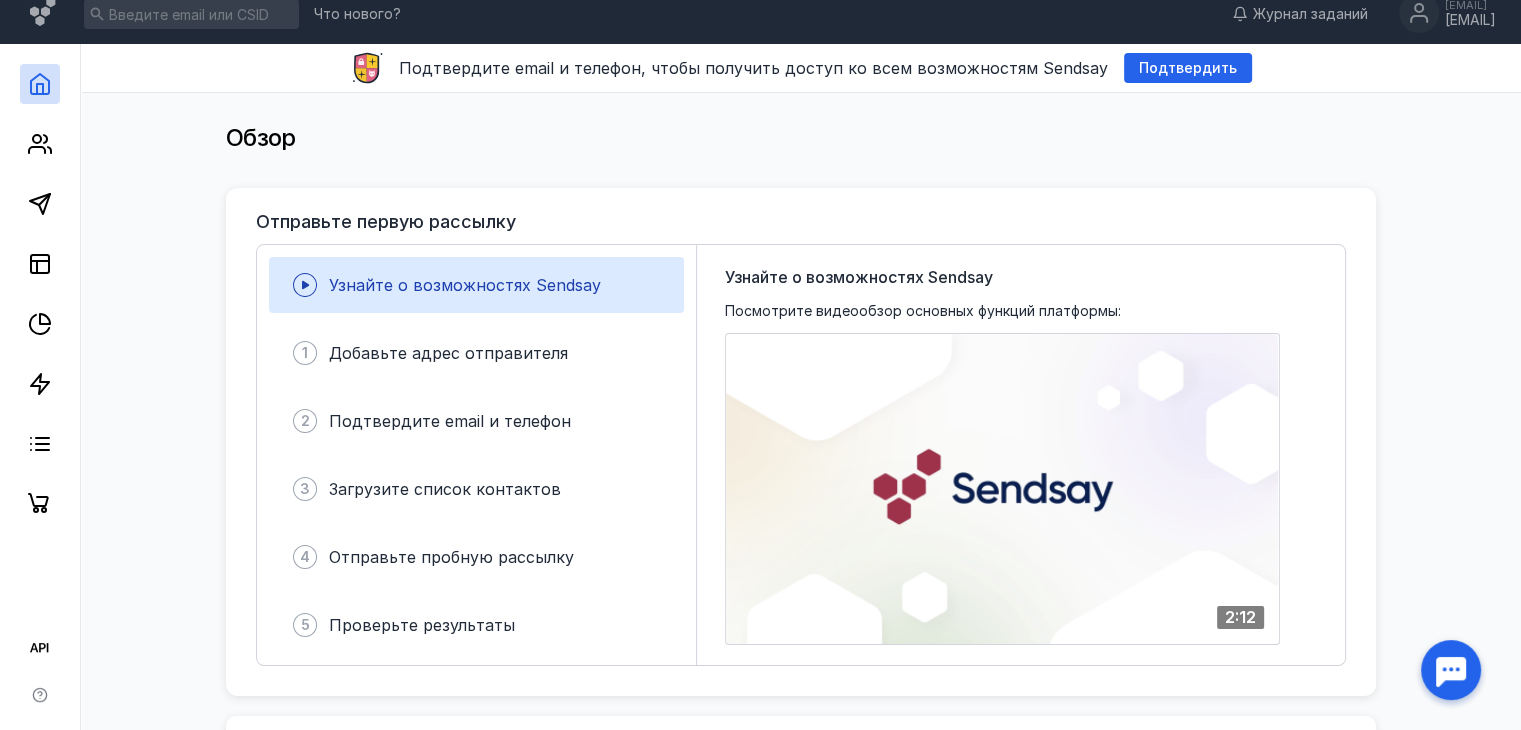 scroll, scrollTop: 0, scrollLeft: 0, axis: both 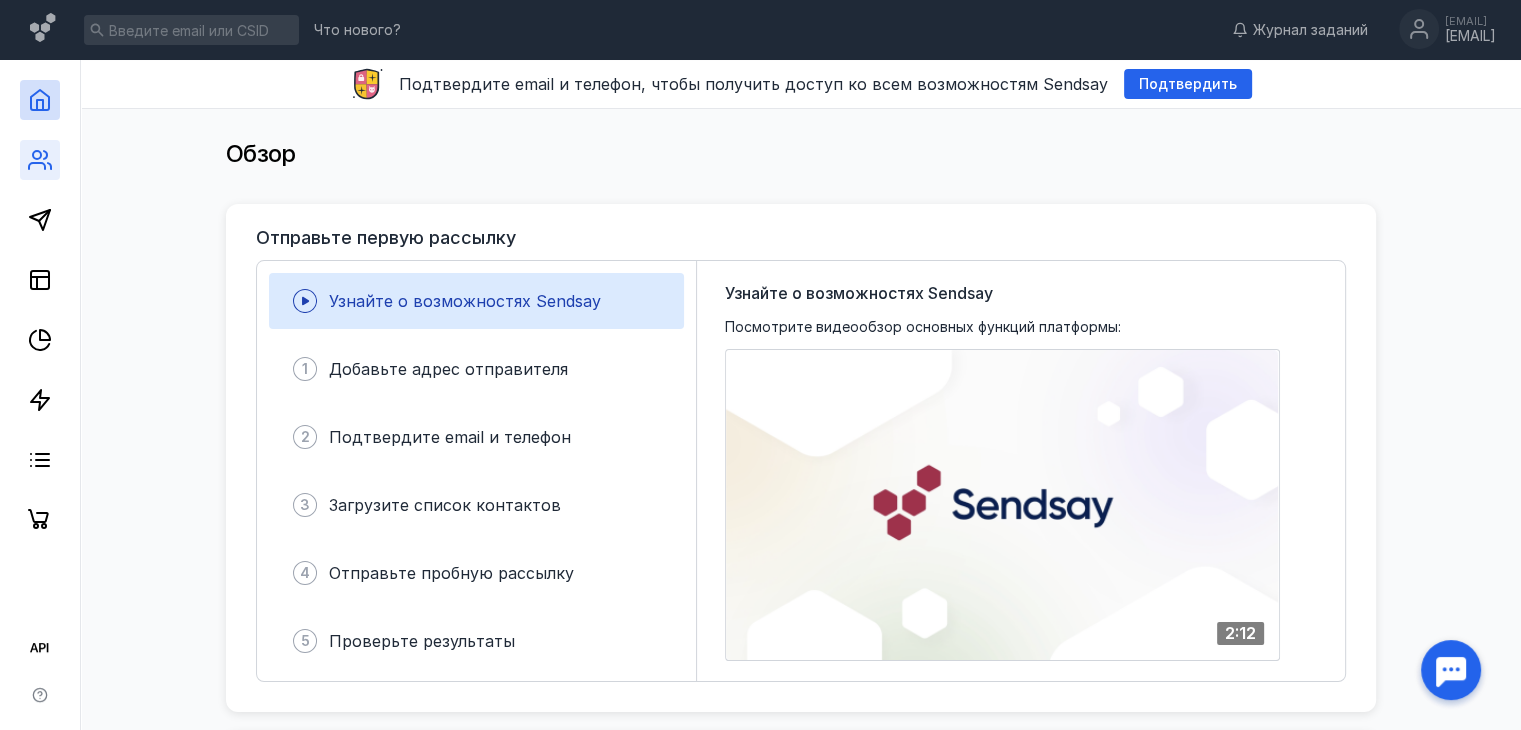click at bounding box center (40, 160) 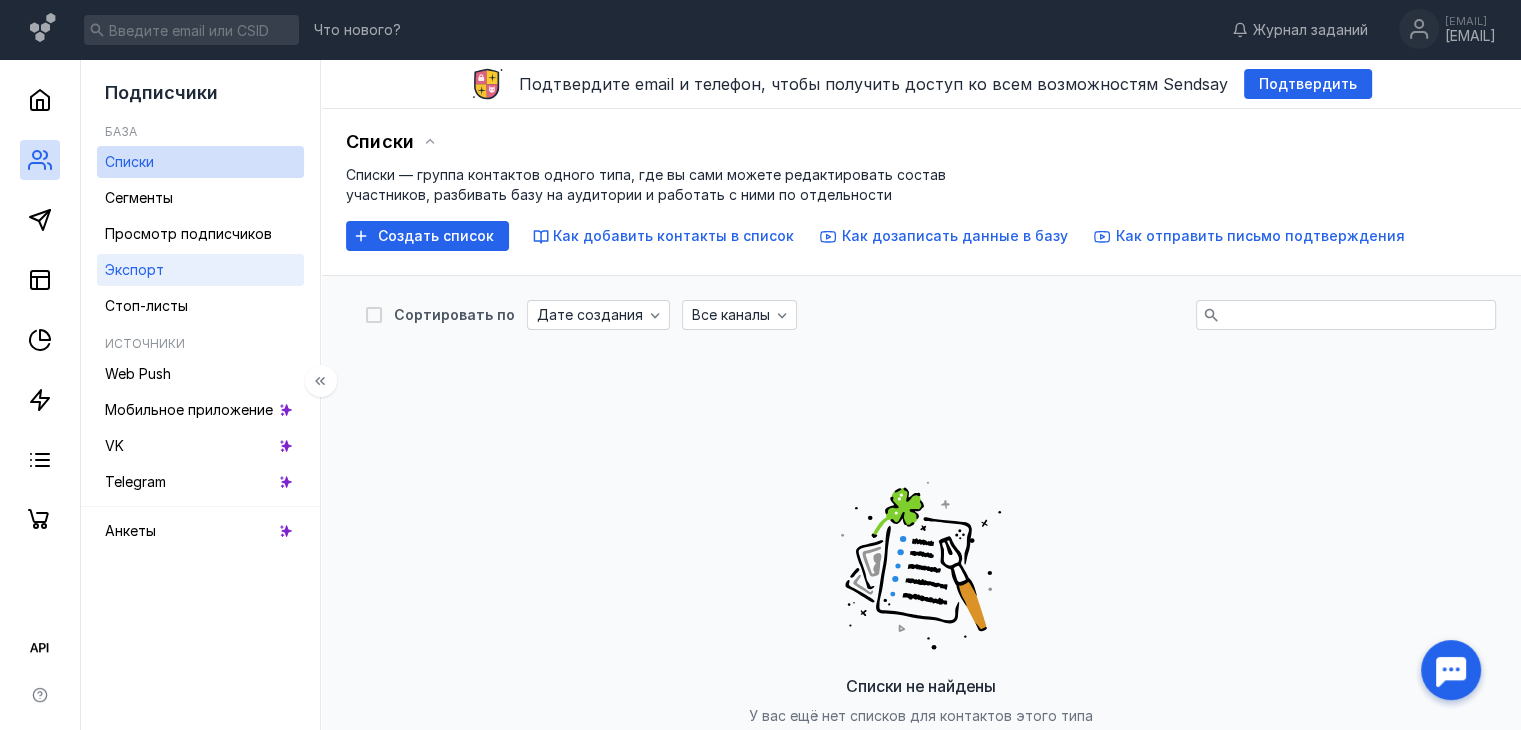 click on "Экспорт" at bounding box center (200, 270) 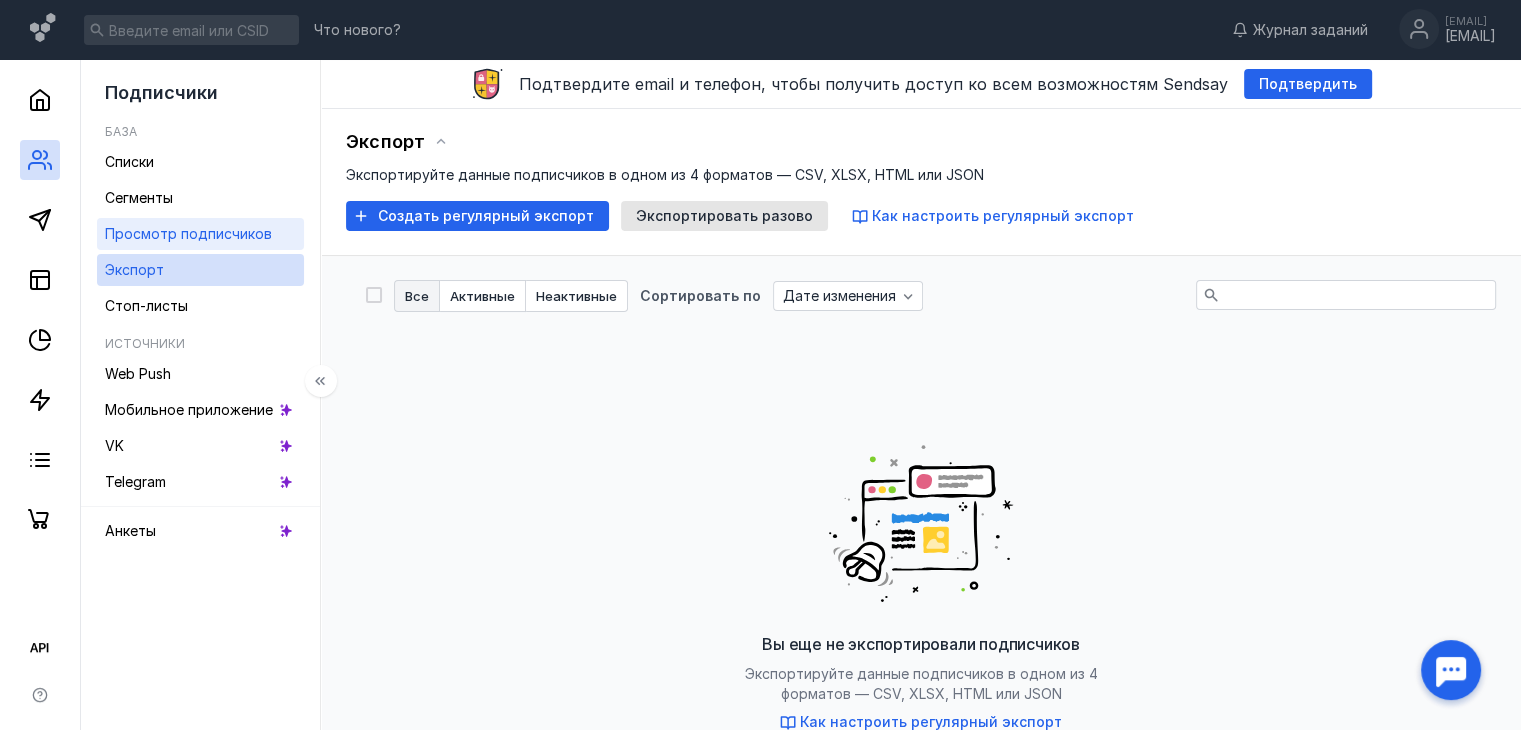 click on "Просмотр подписчиков" at bounding box center (188, 233) 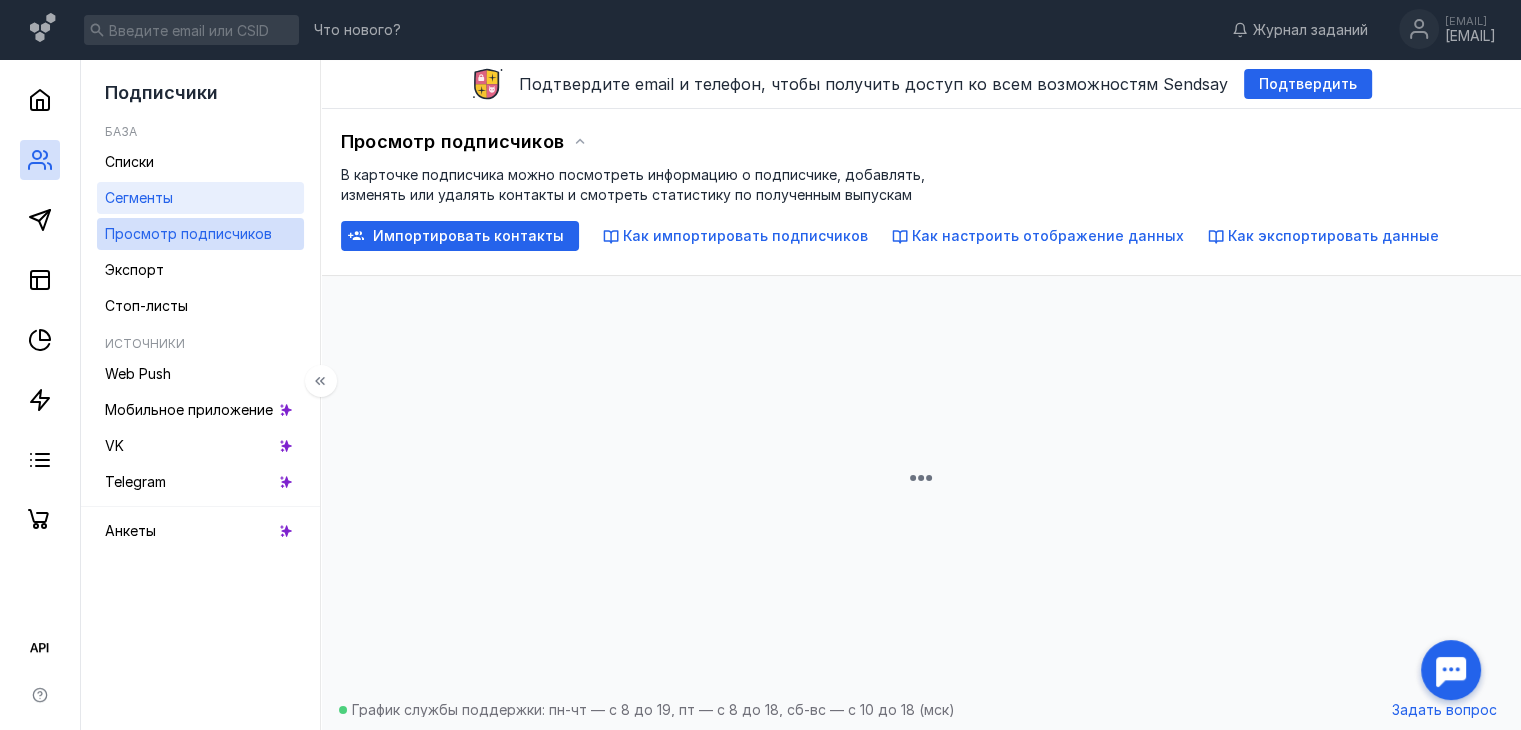 click on "Сегменты" at bounding box center [200, 198] 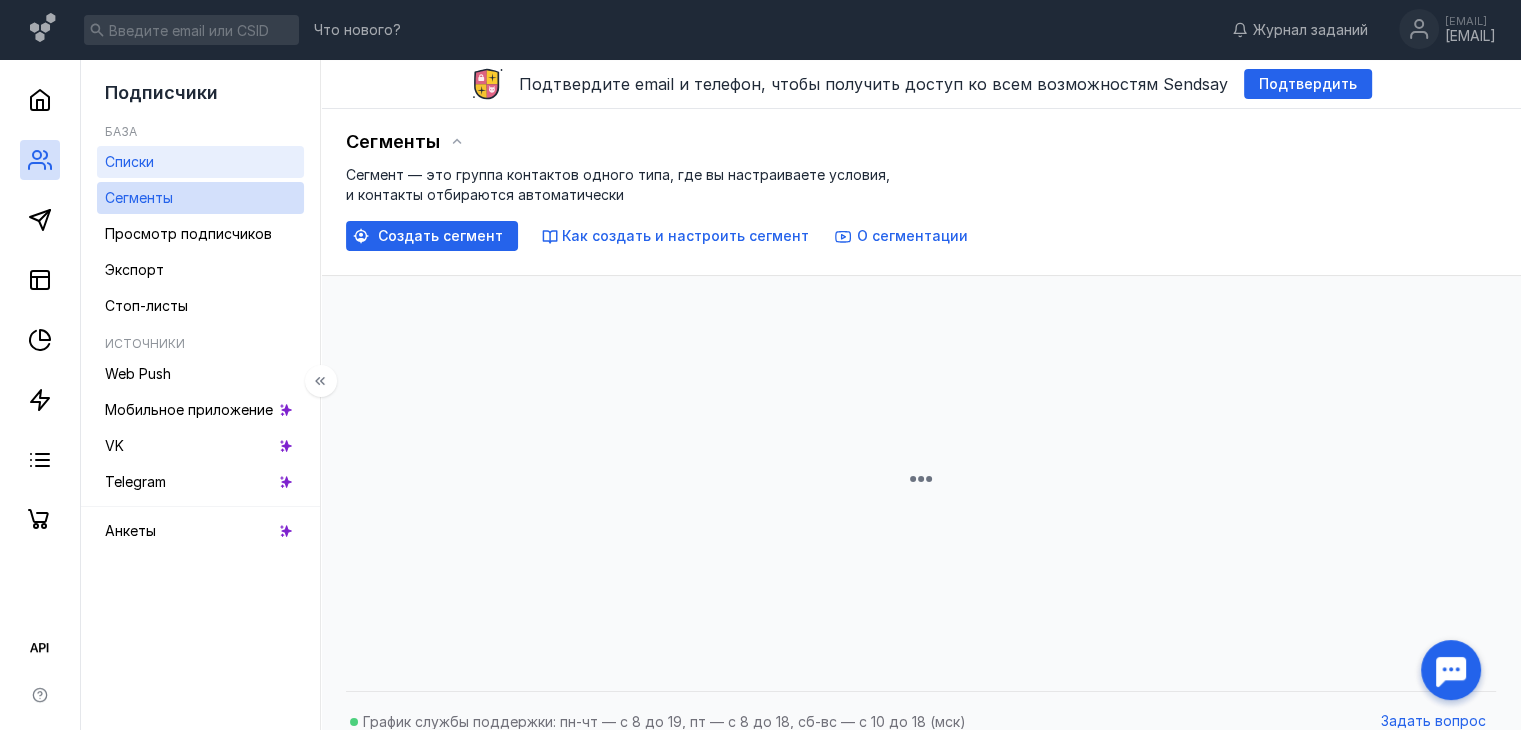 click on "Списки" at bounding box center [200, 162] 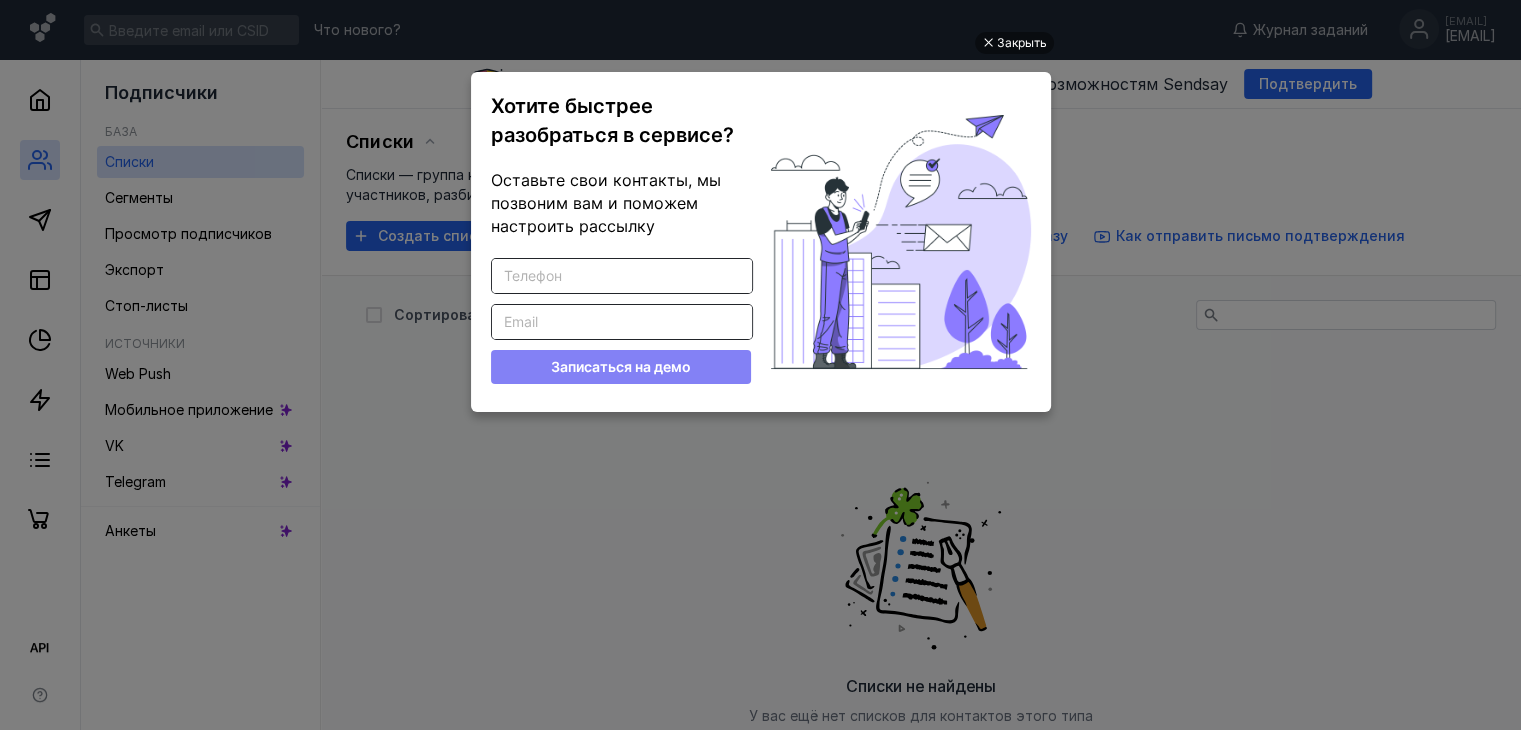scroll, scrollTop: 0, scrollLeft: 0, axis: both 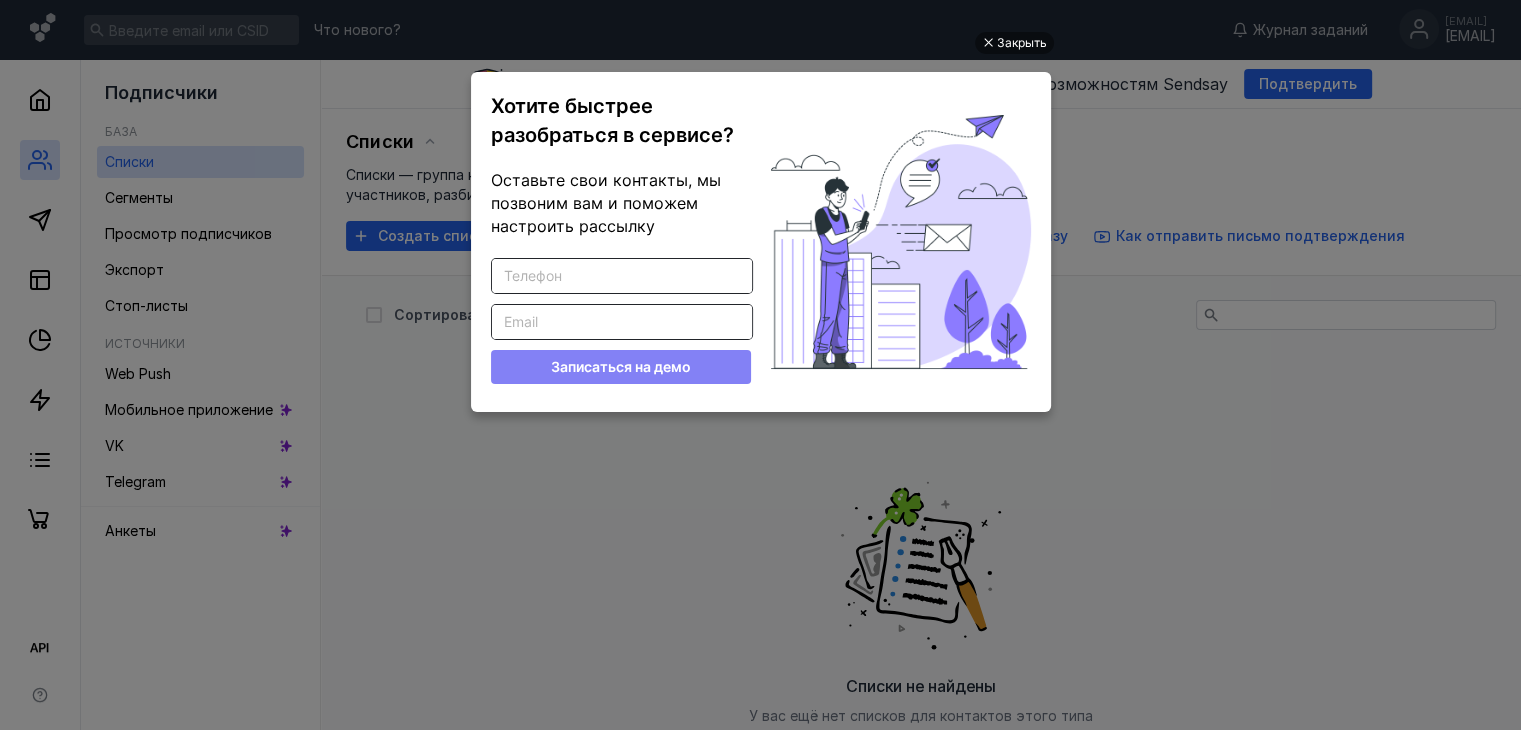 click on "Введите корректный телефон" at bounding box center [622, 276] 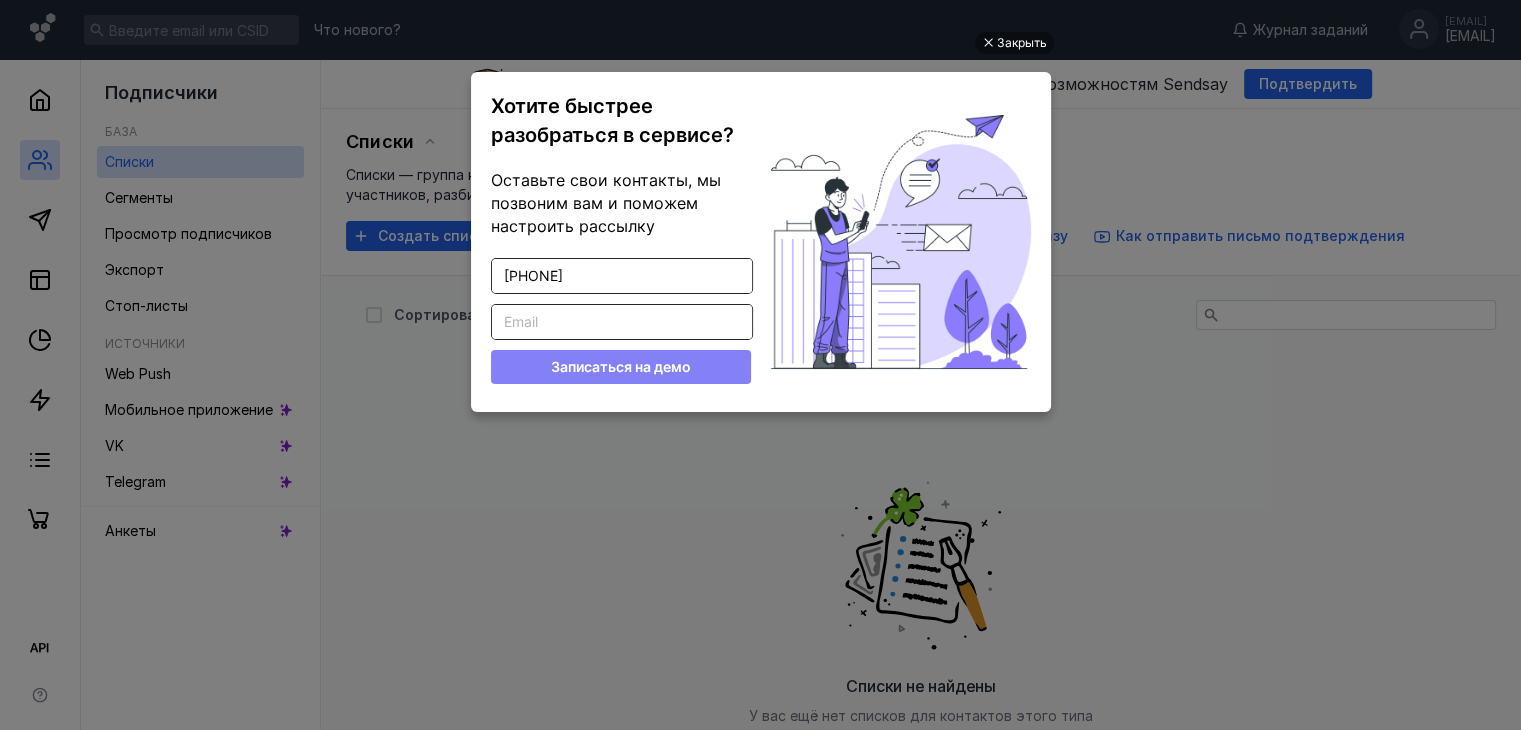 type on "[PHONE]" 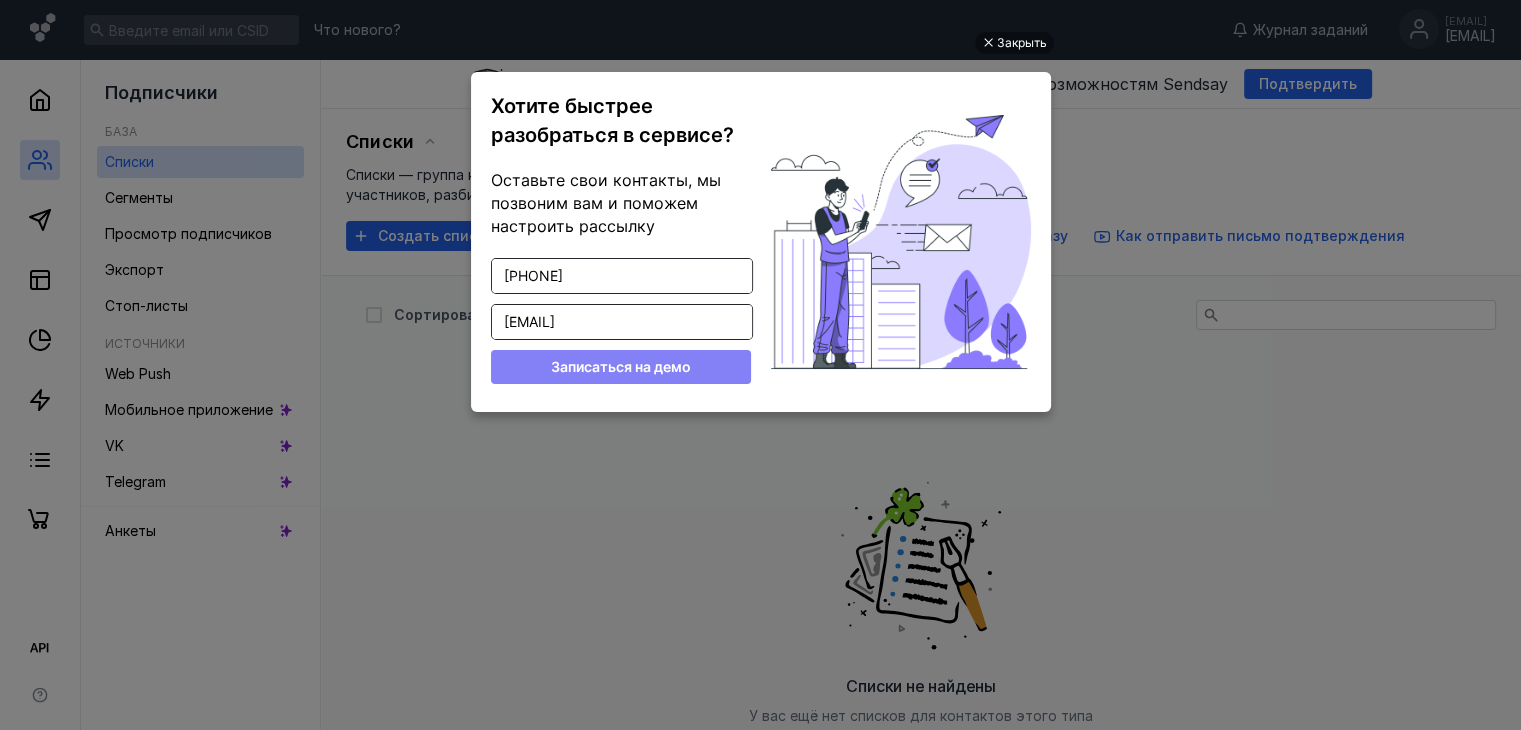 type on "[EMAIL]" 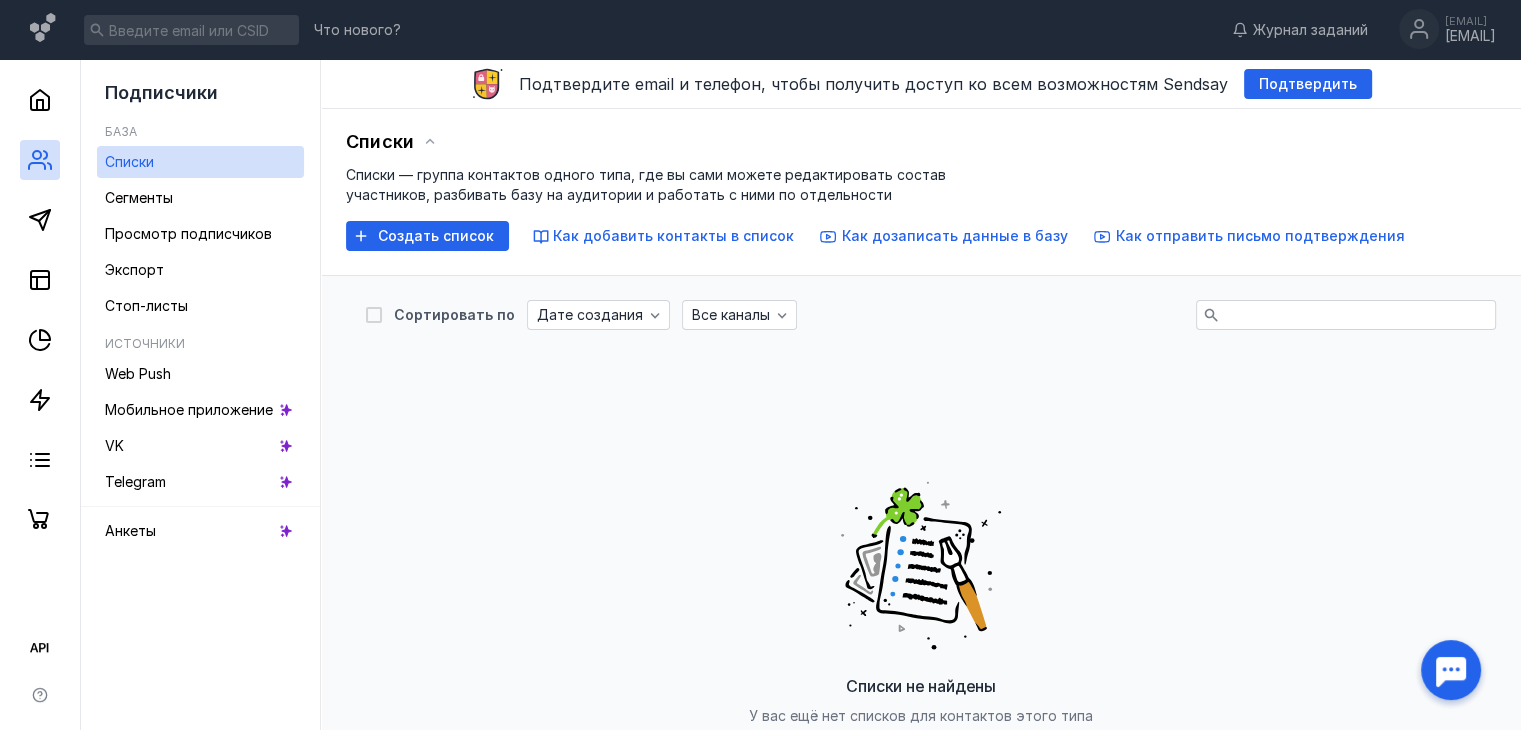 scroll, scrollTop: 0, scrollLeft: 0, axis: both 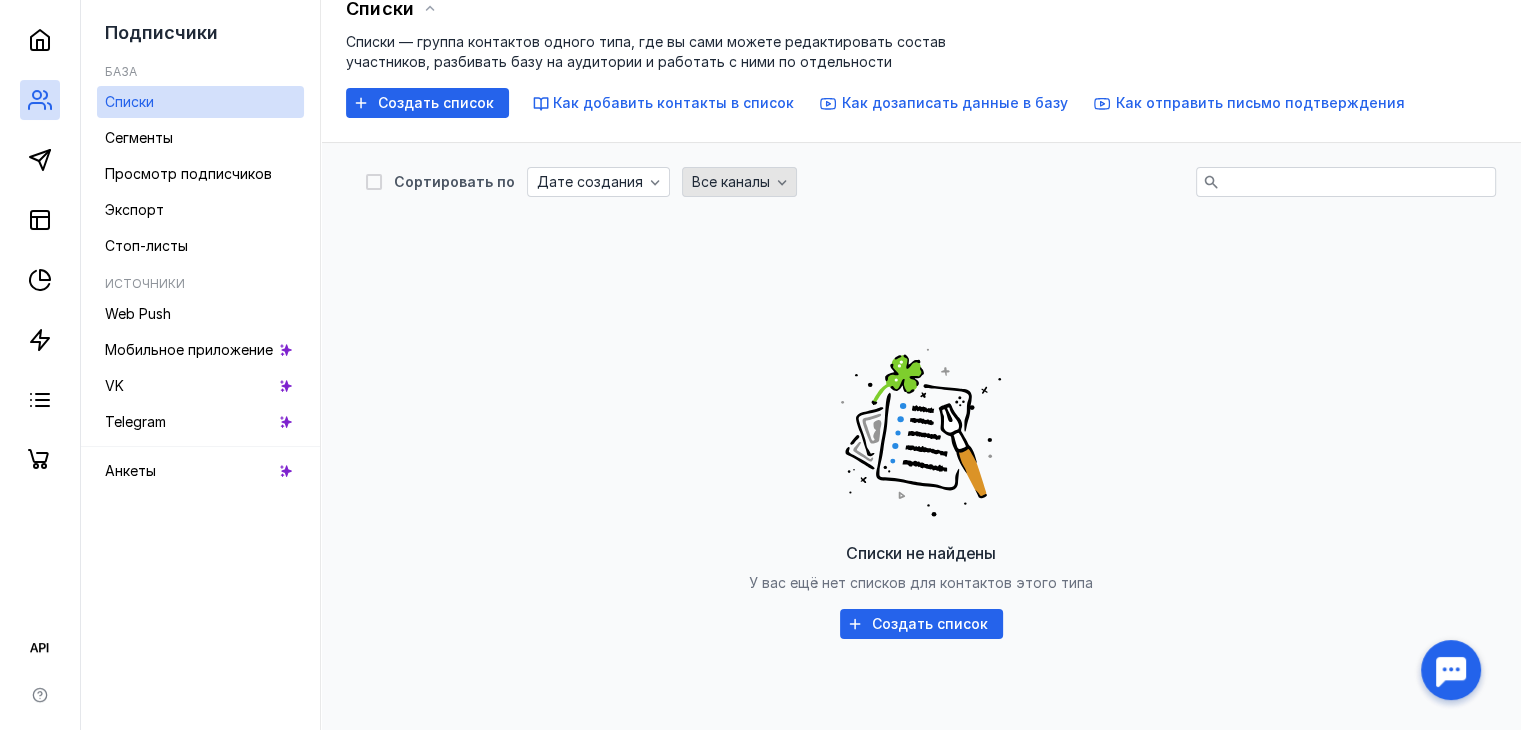 click on "Все каналы" at bounding box center (739, 182) 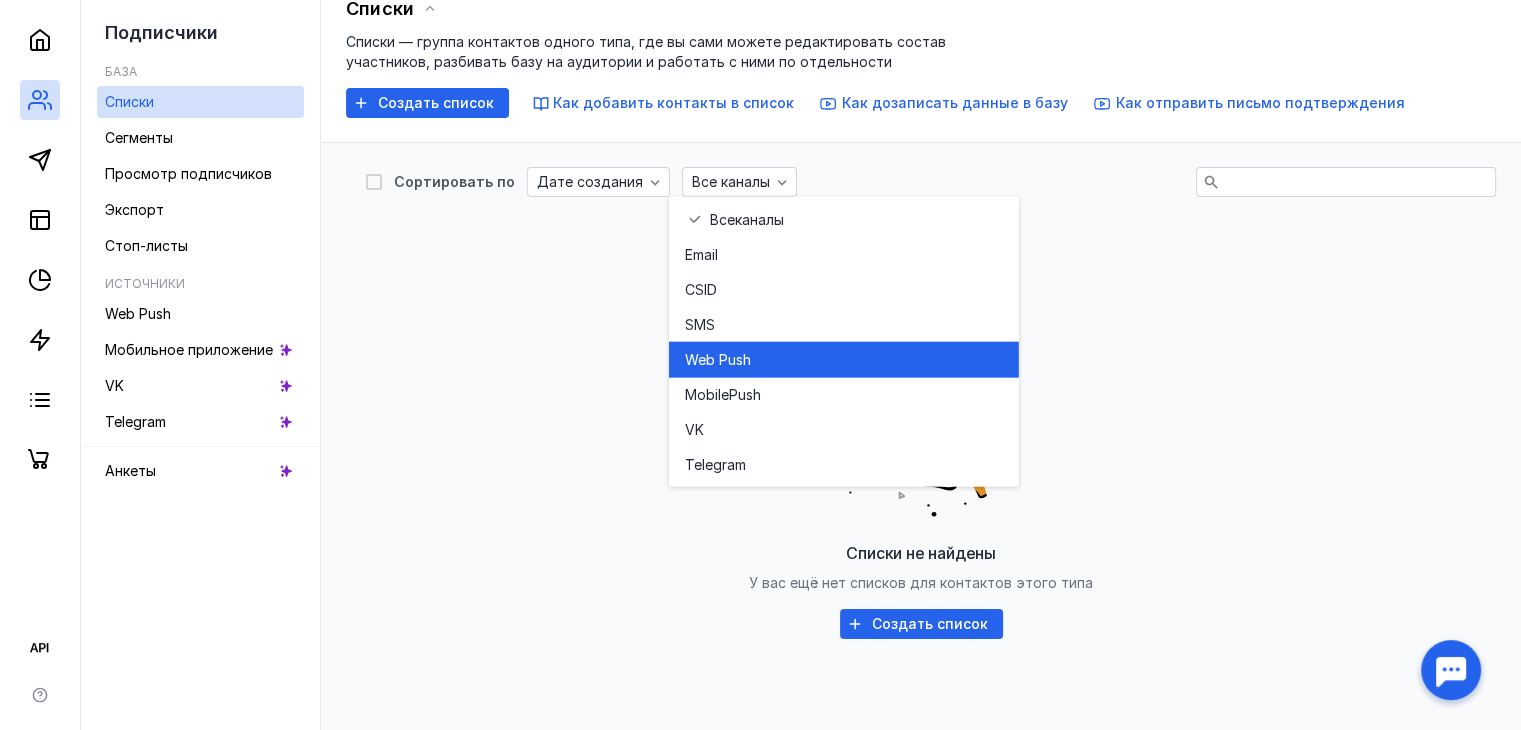 click on "sh" at bounding box center (743, 360) 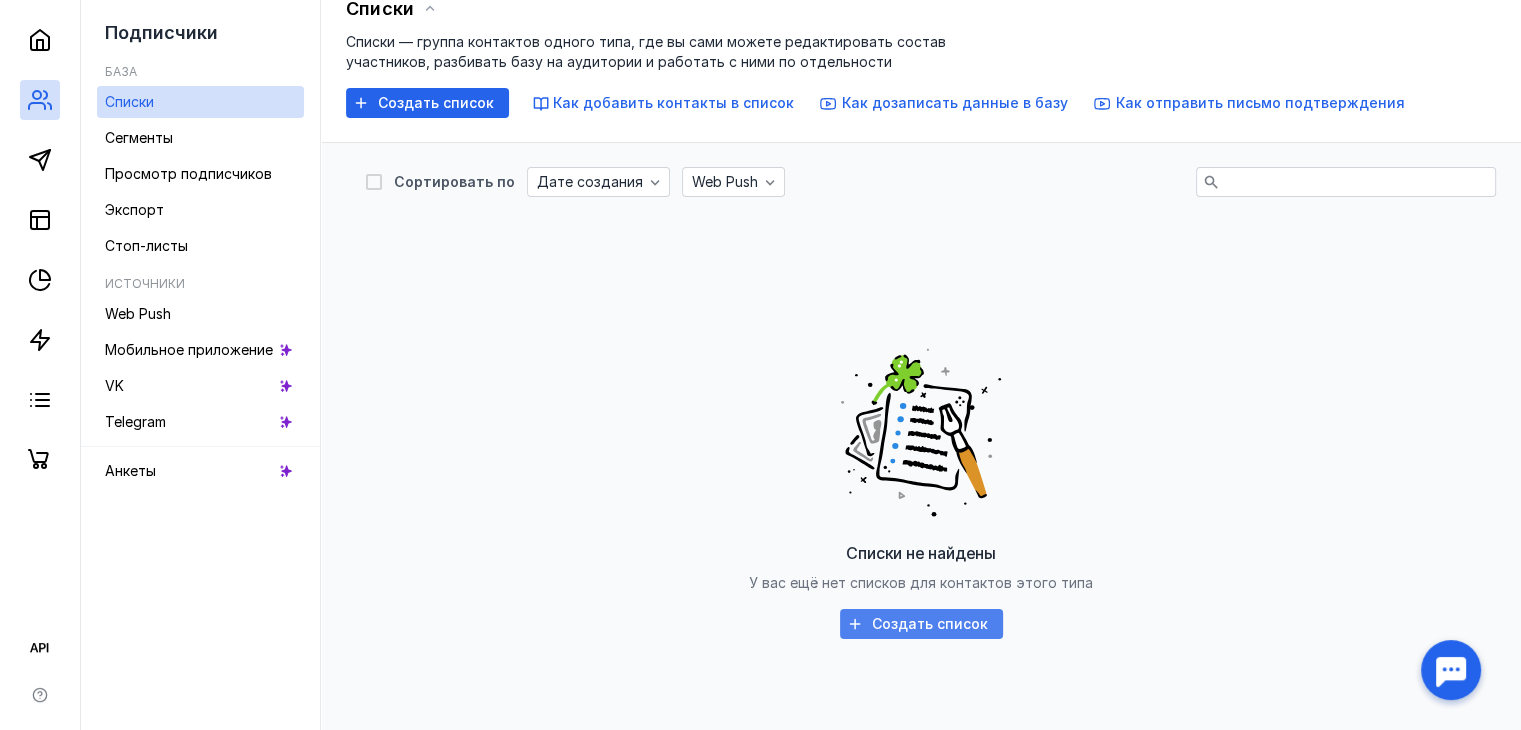 click on "Создать список" at bounding box center [930, 624] 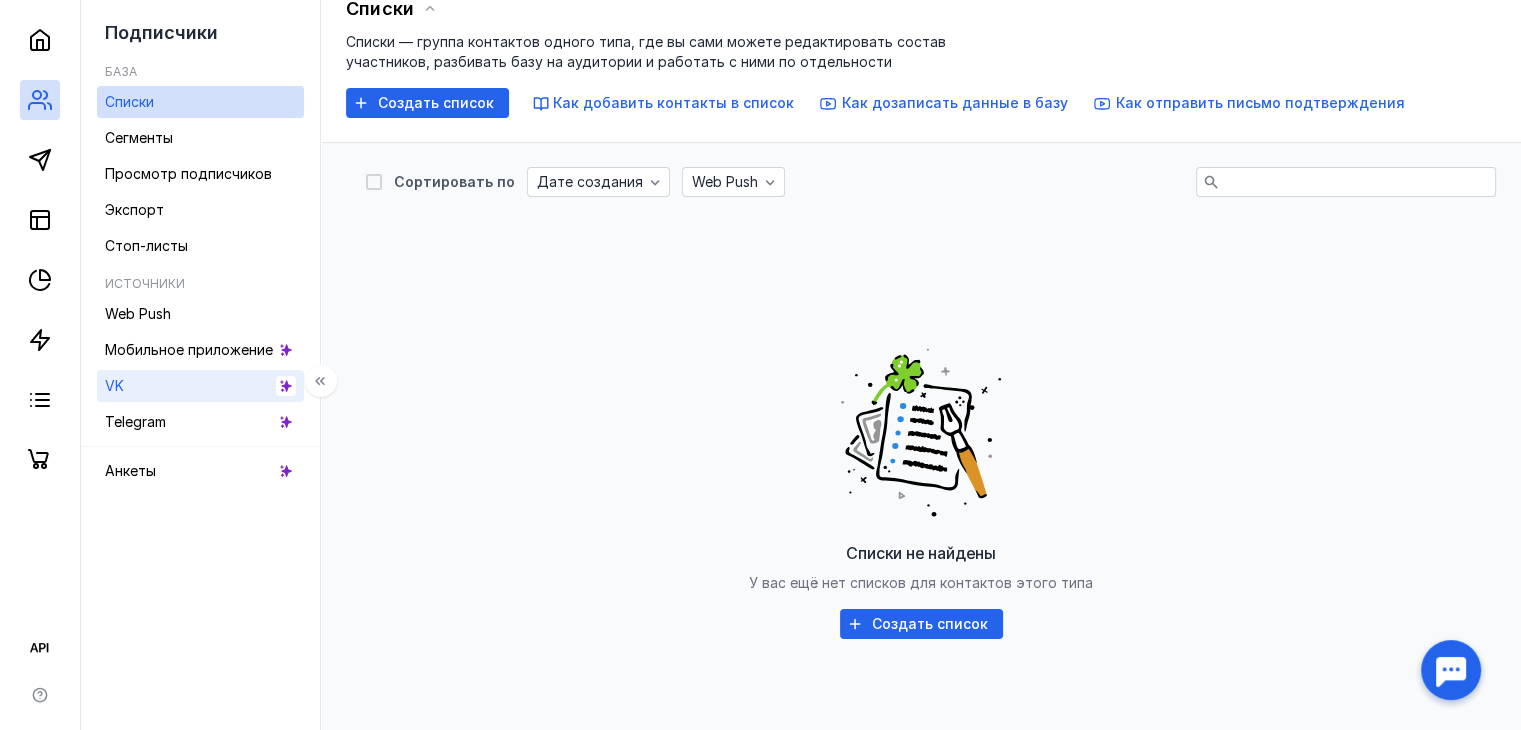click on "VK" at bounding box center (200, 386) 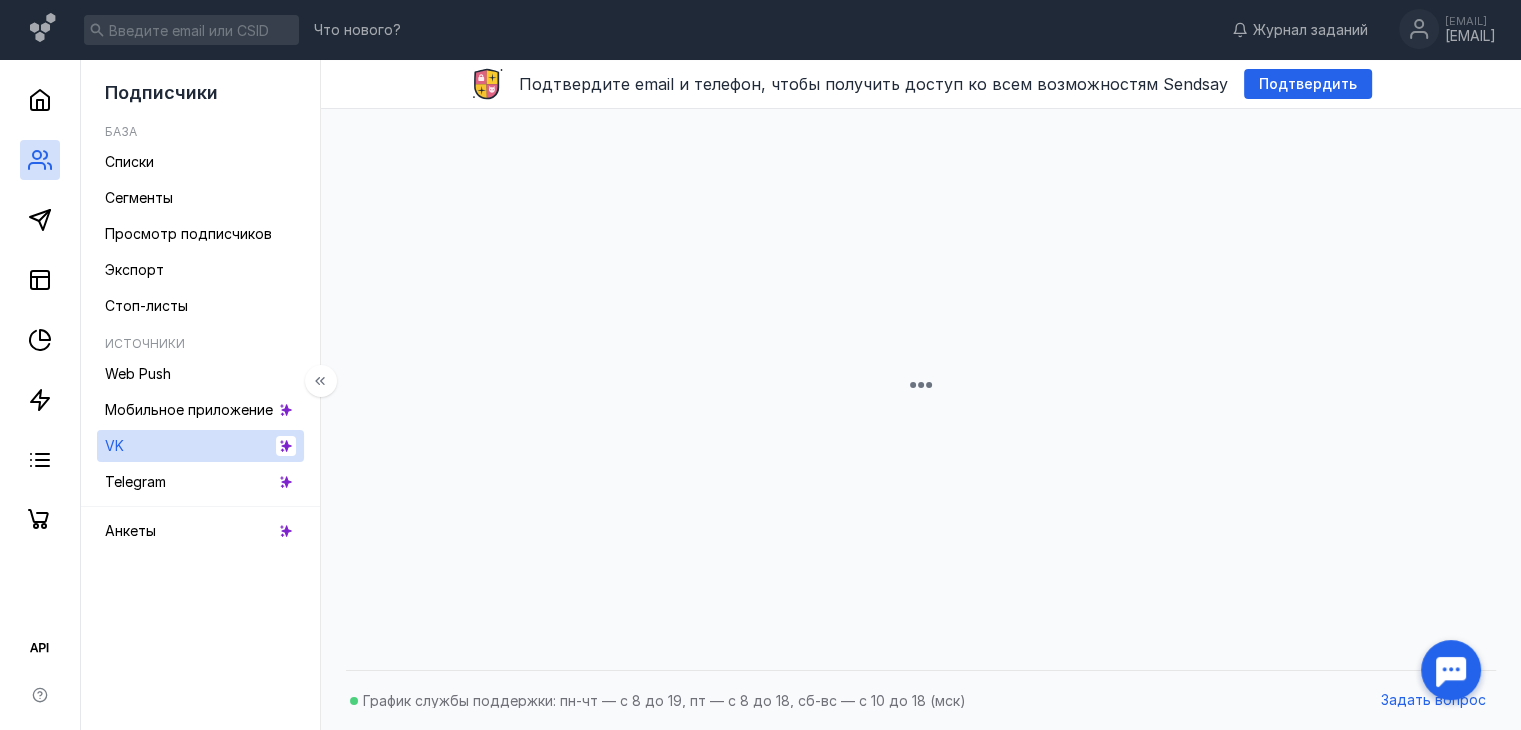 scroll, scrollTop: 0, scrollLeft: 0, axis: both 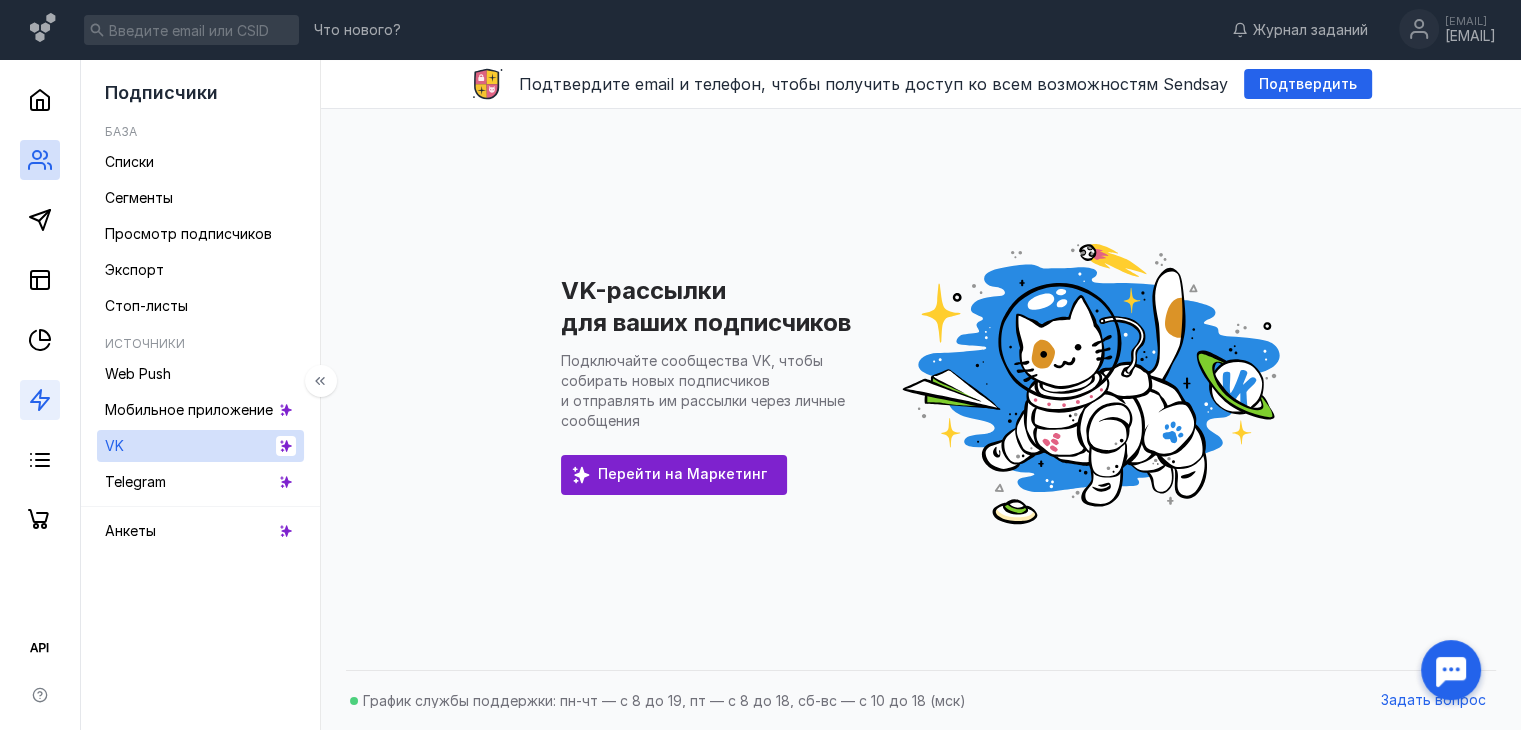 click at bounding box center [40, 400] 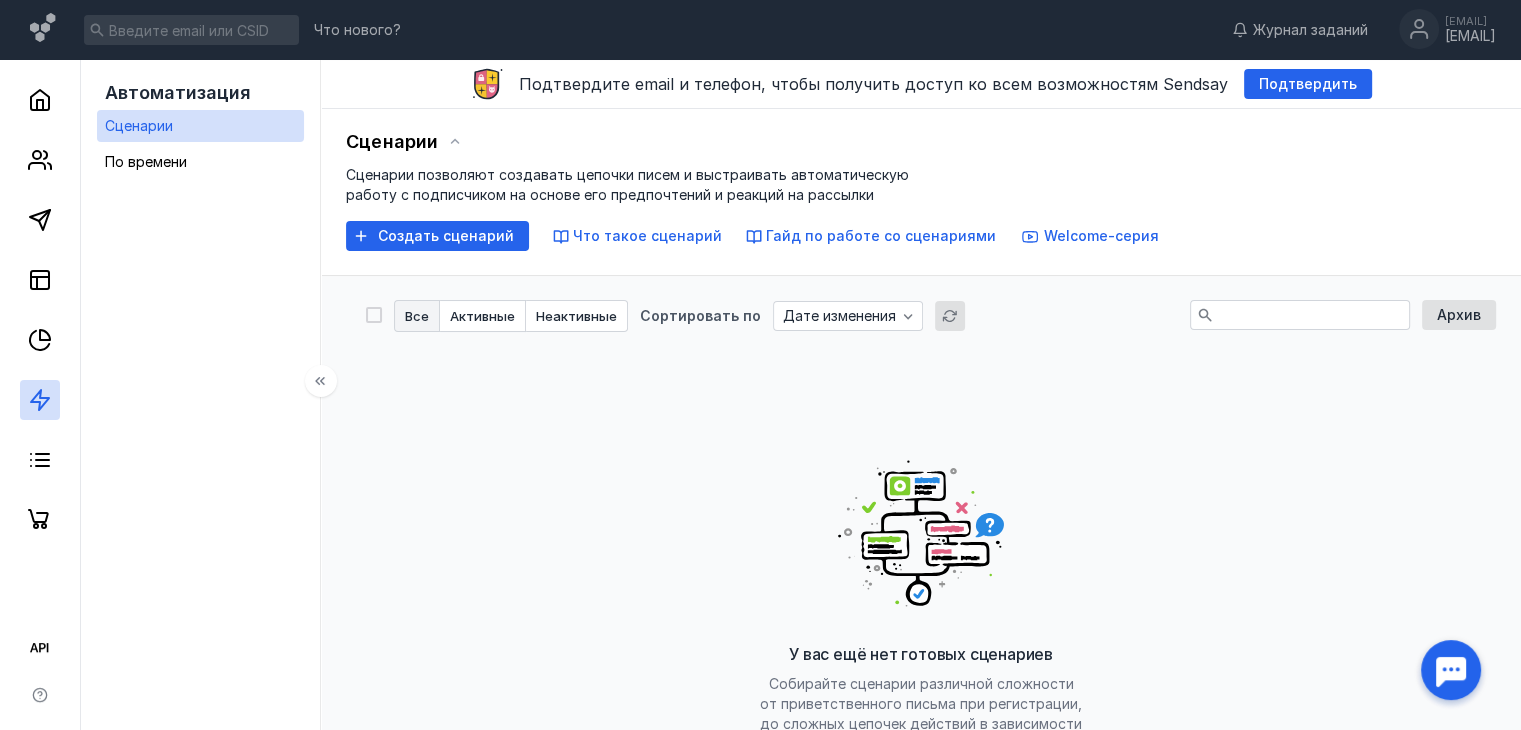 click at bounding box center (40, 400) 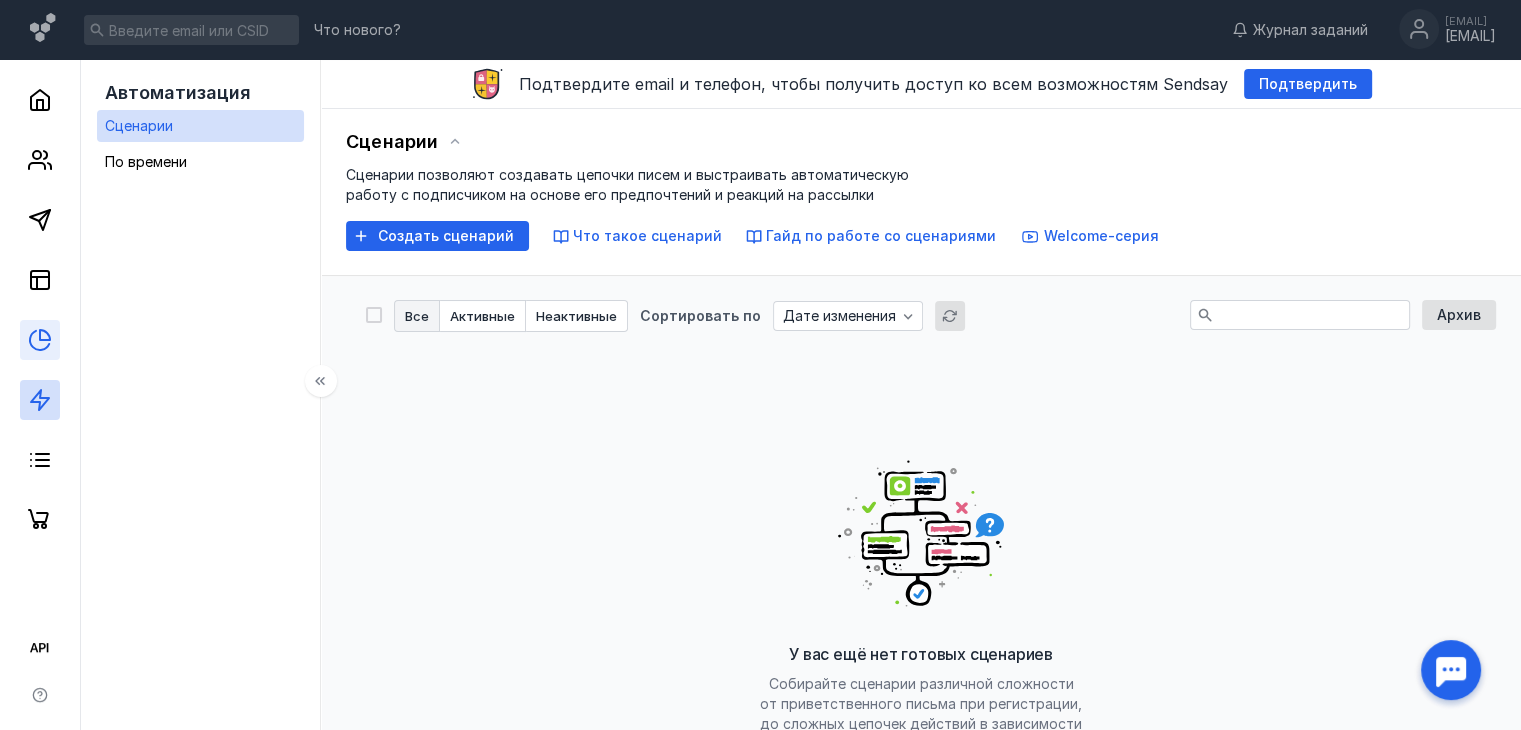 click at bounding box center [40, 340] 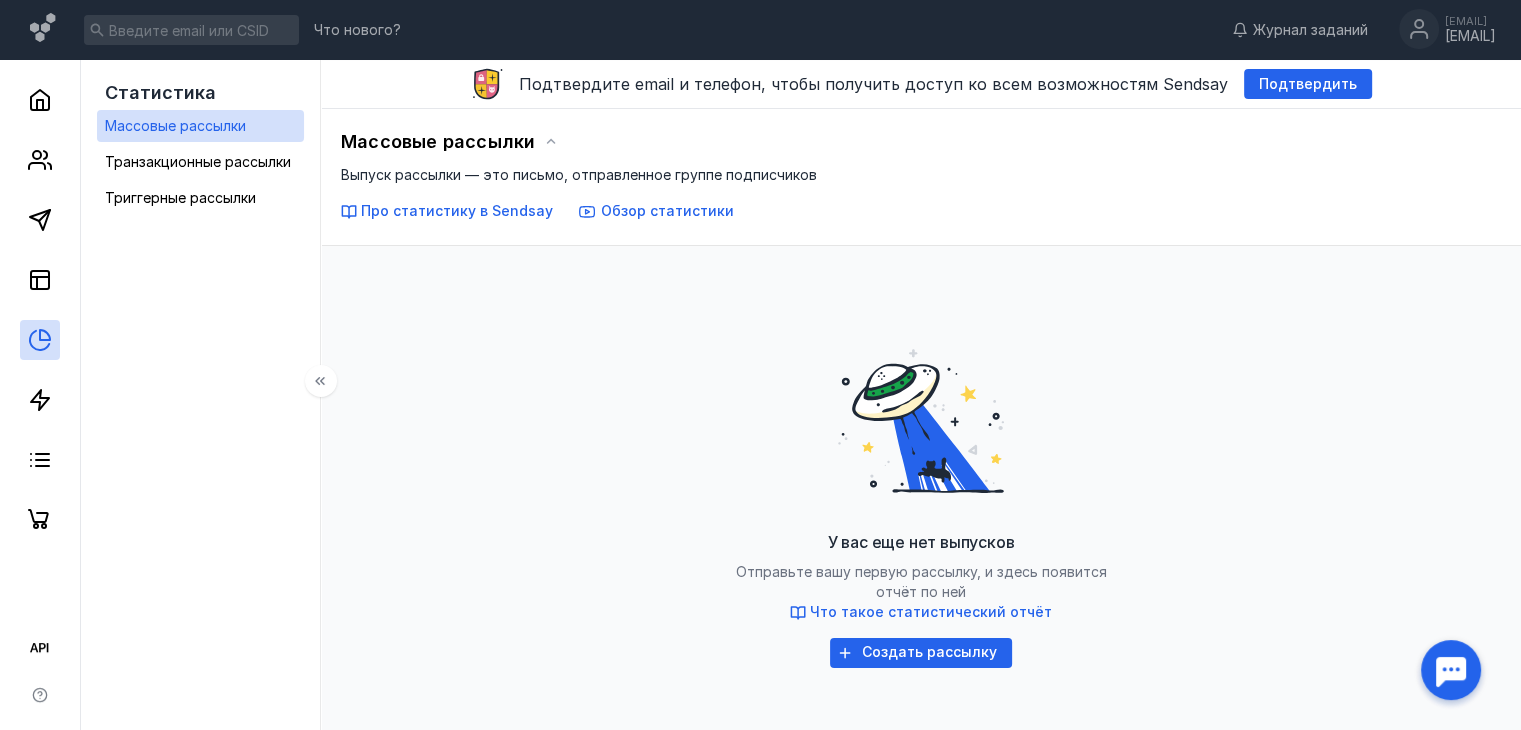 click at bounding box center (40, 300) 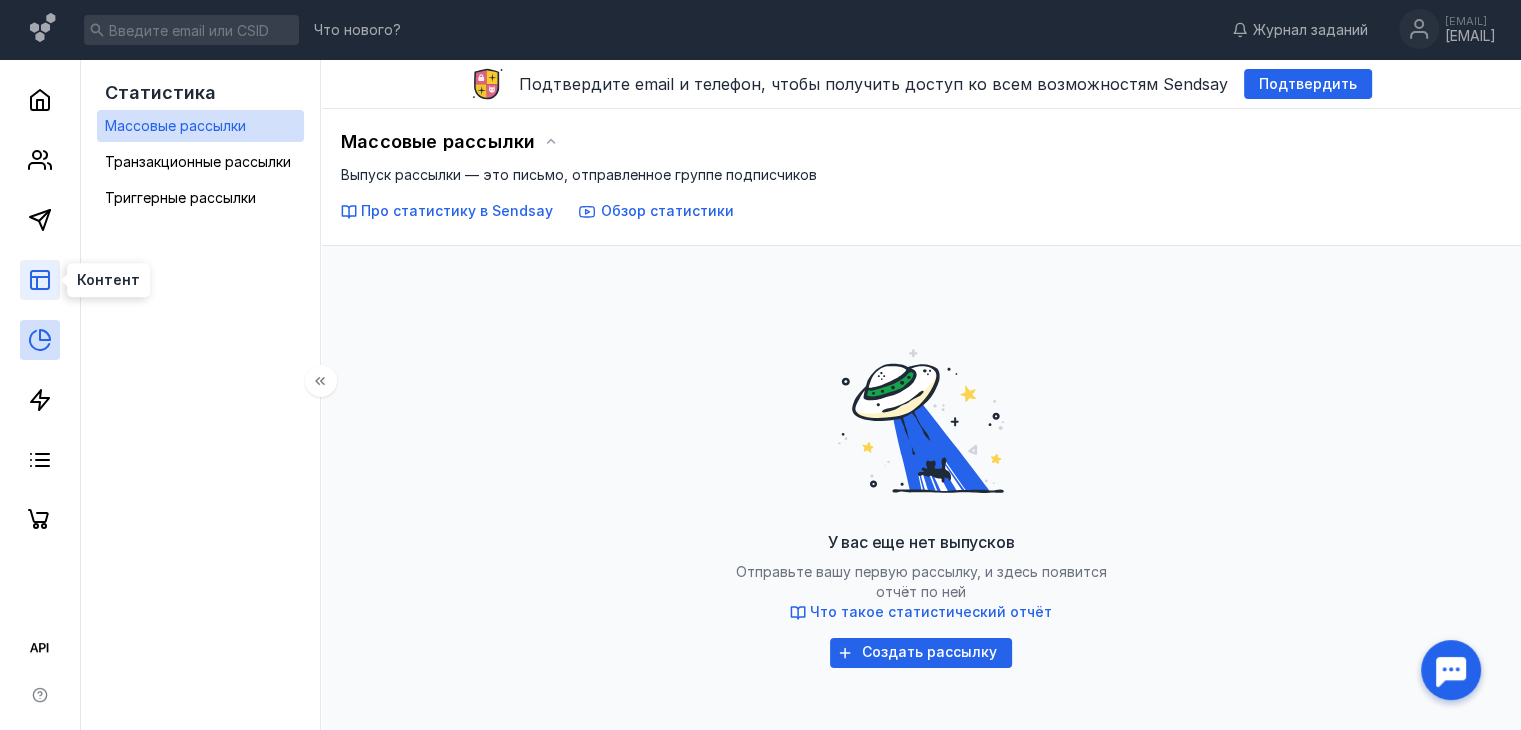 click 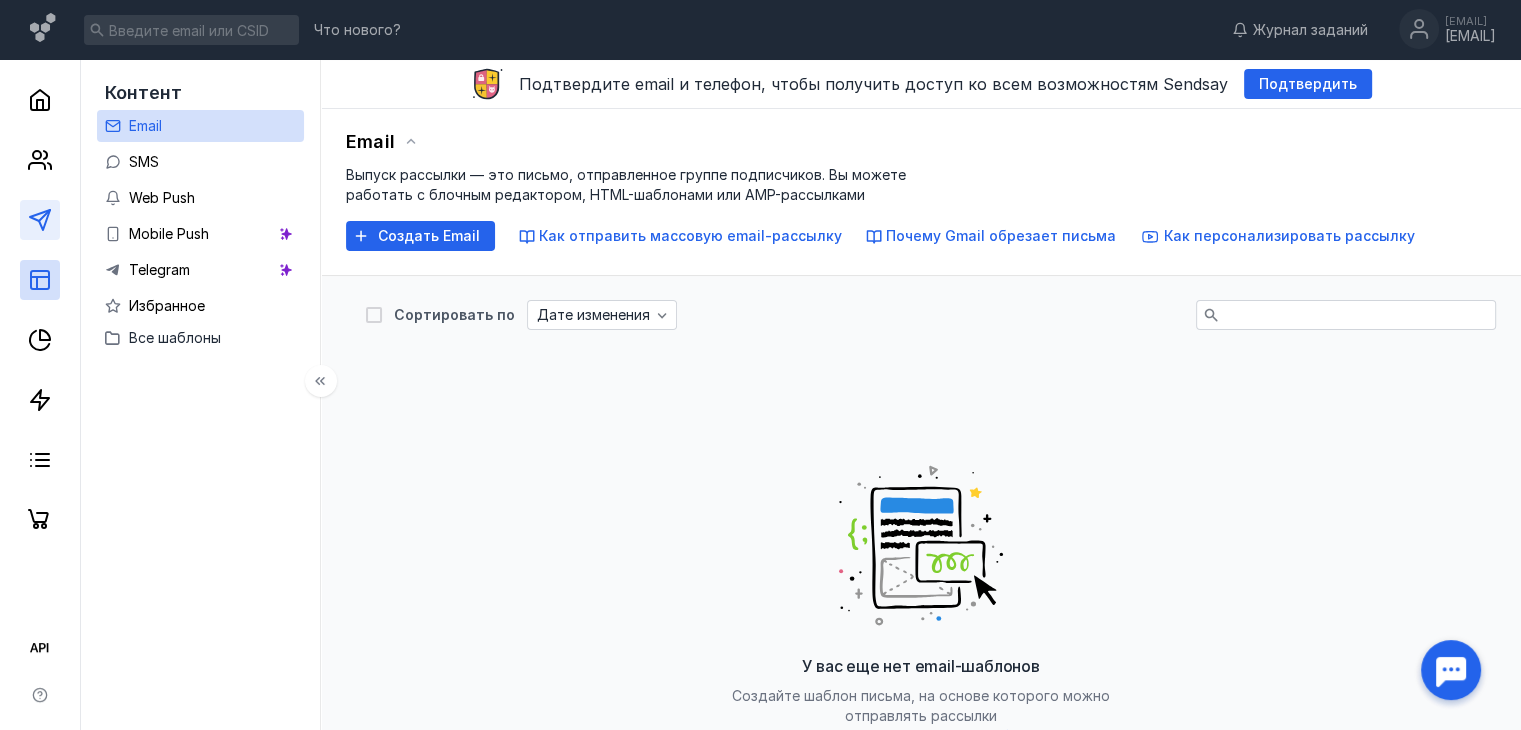 click at bounding box center [40, 220] 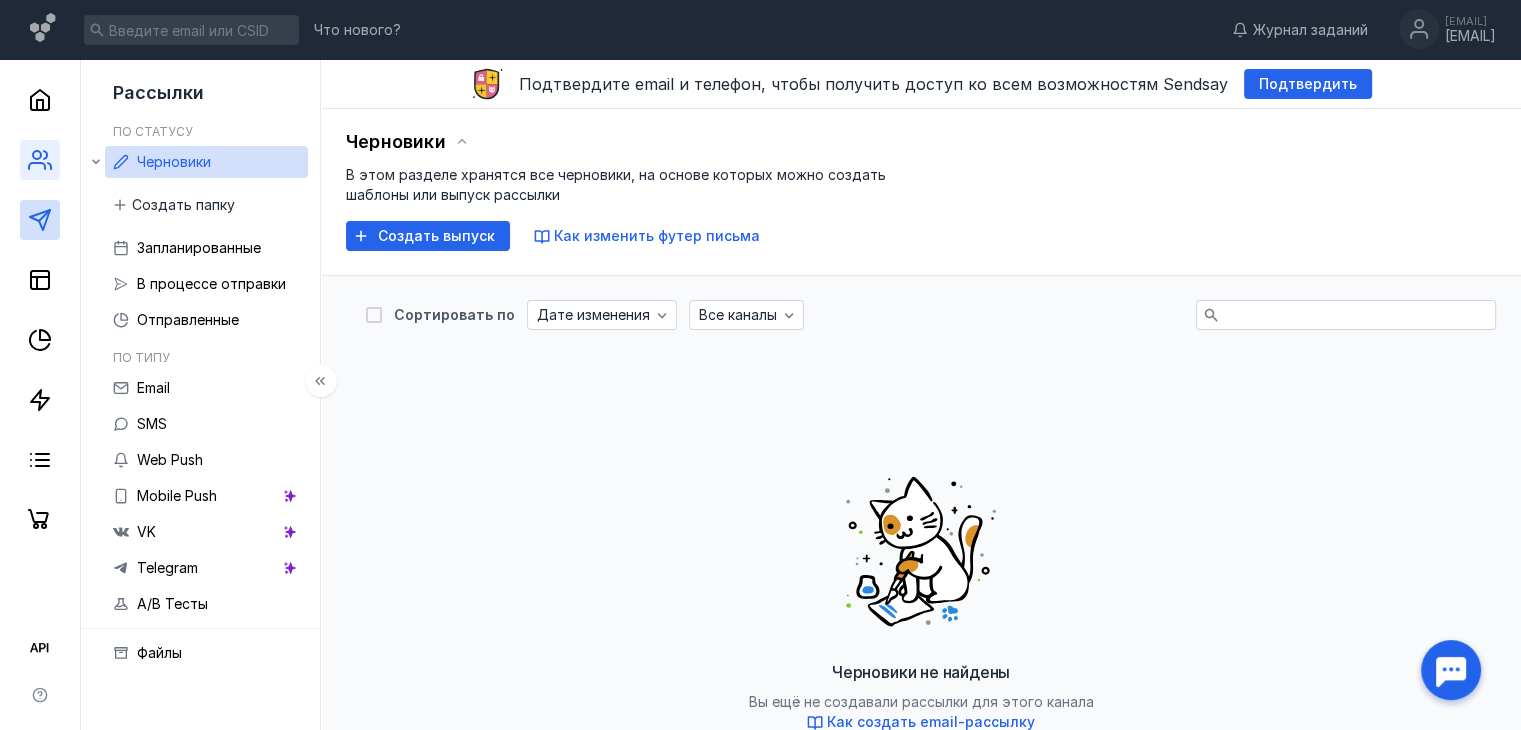 click at bounding box center [40, 160] 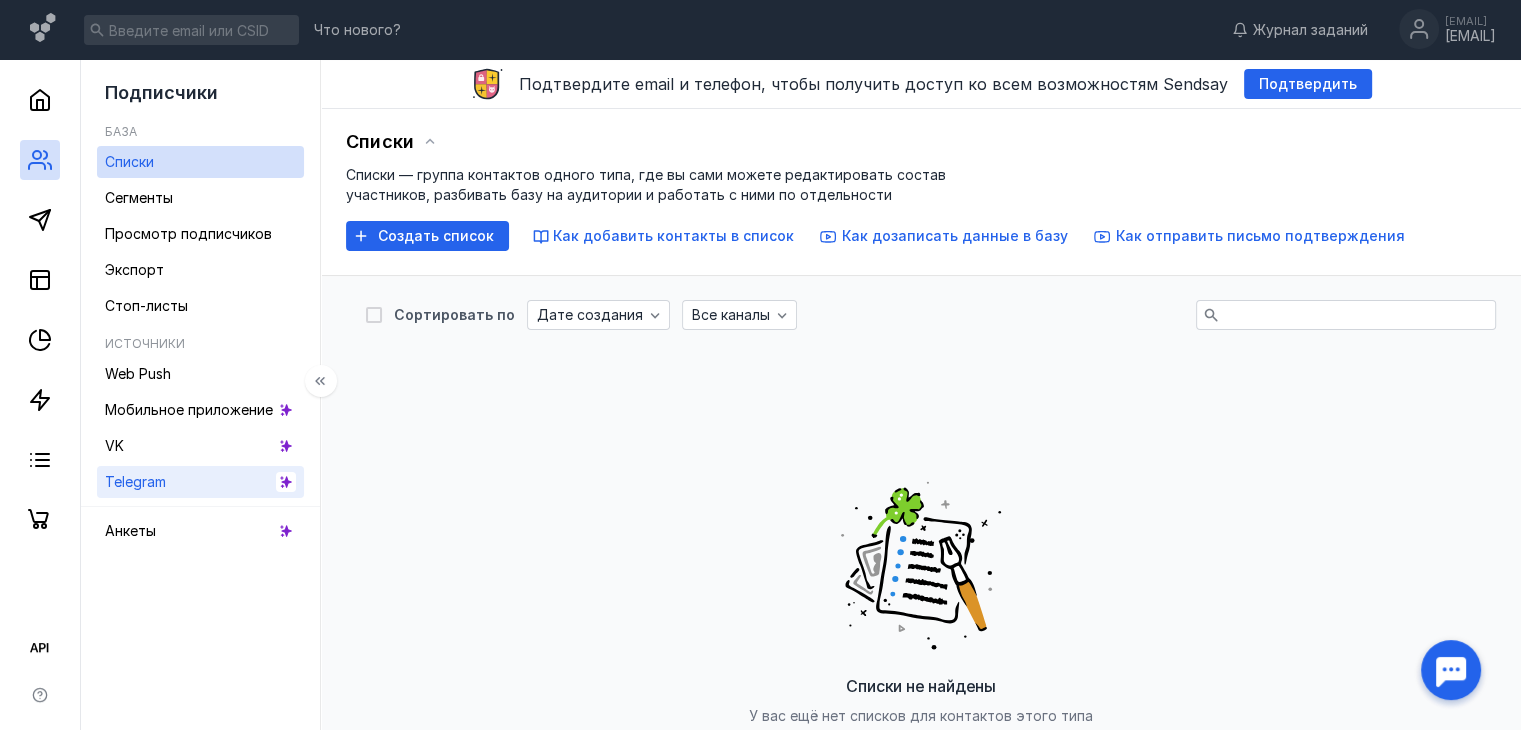 click on "Telegram" at bounding box center [200, 482] 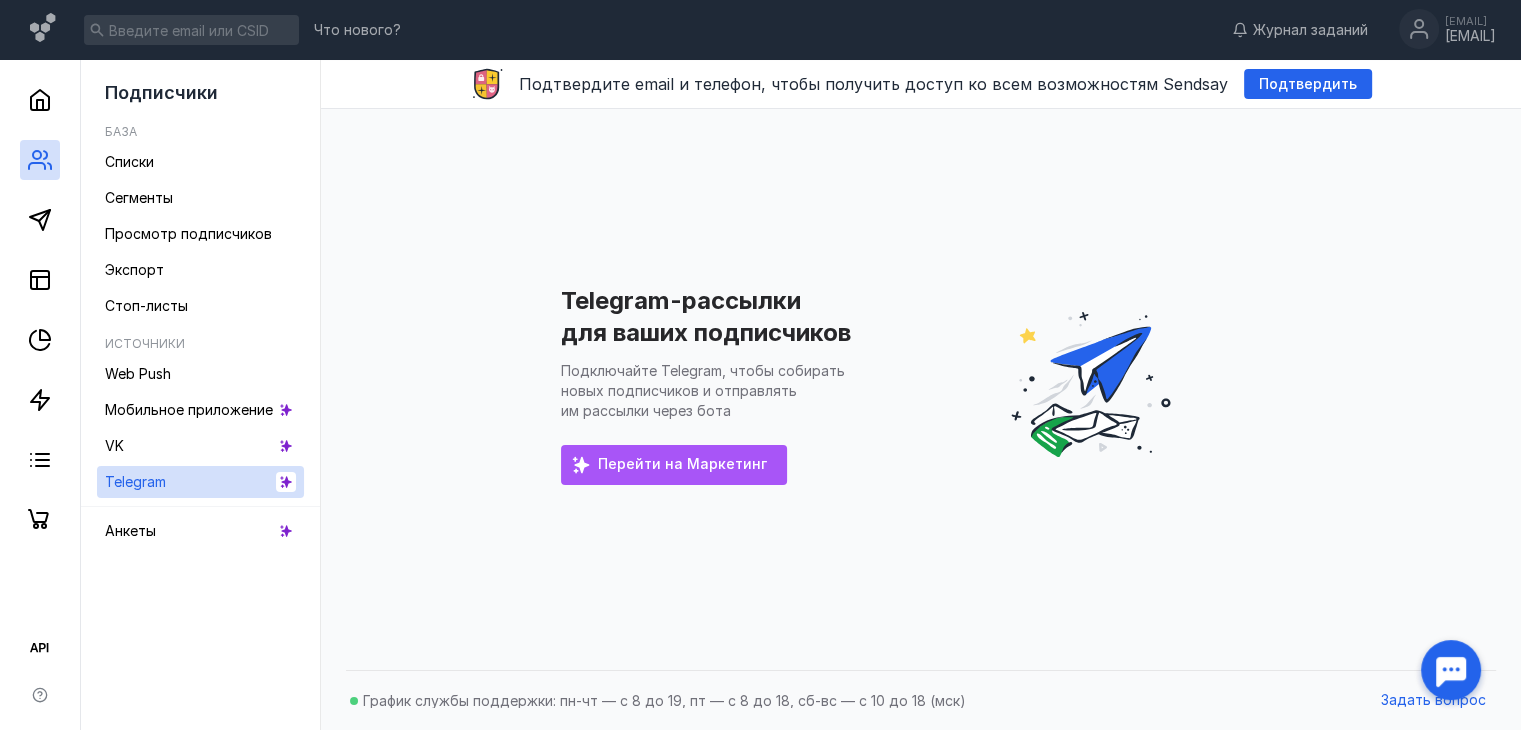 click on "Перейти на Маркетинг" at bounding box center (674, 465) 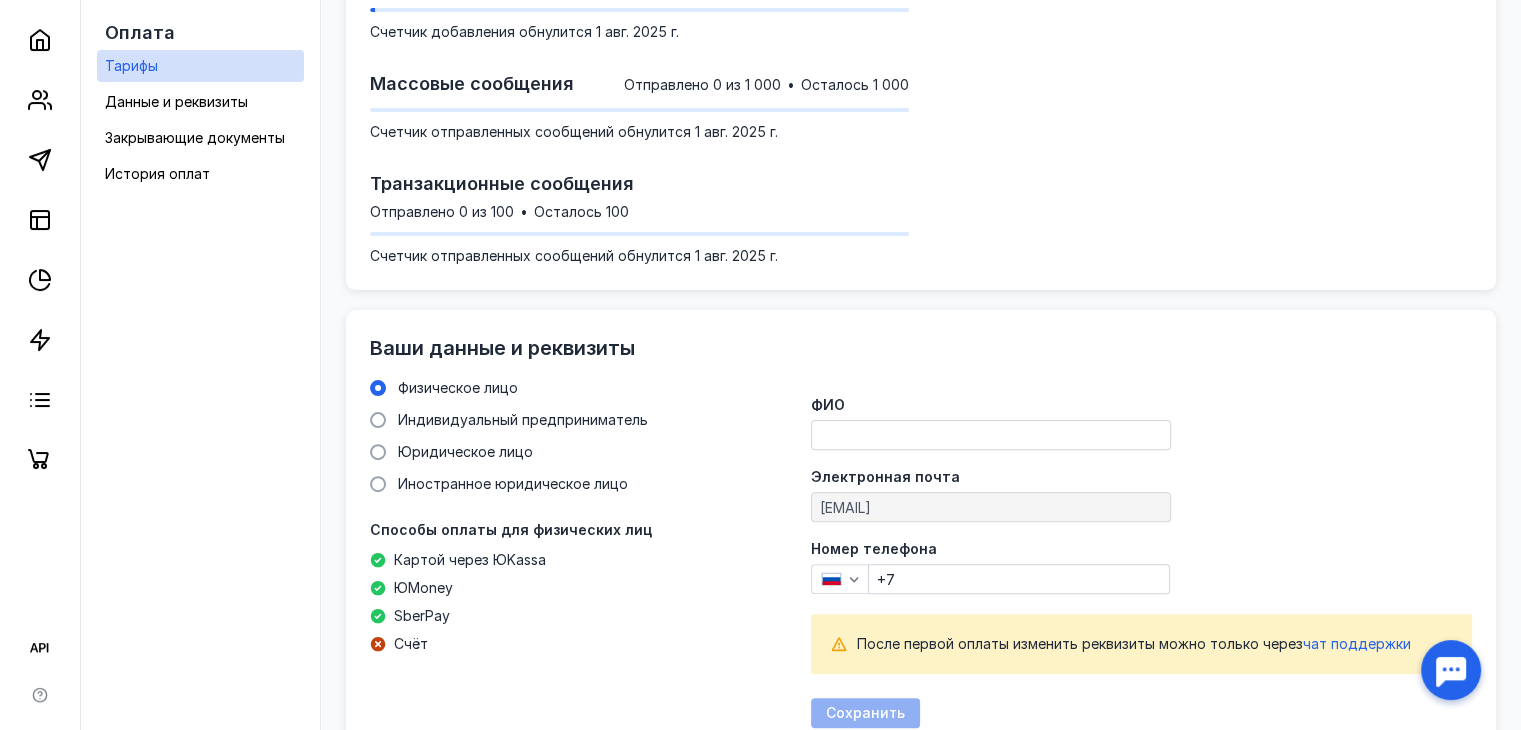 scroll, scrollTop: 0, scrollLeft: 0, axis: both 